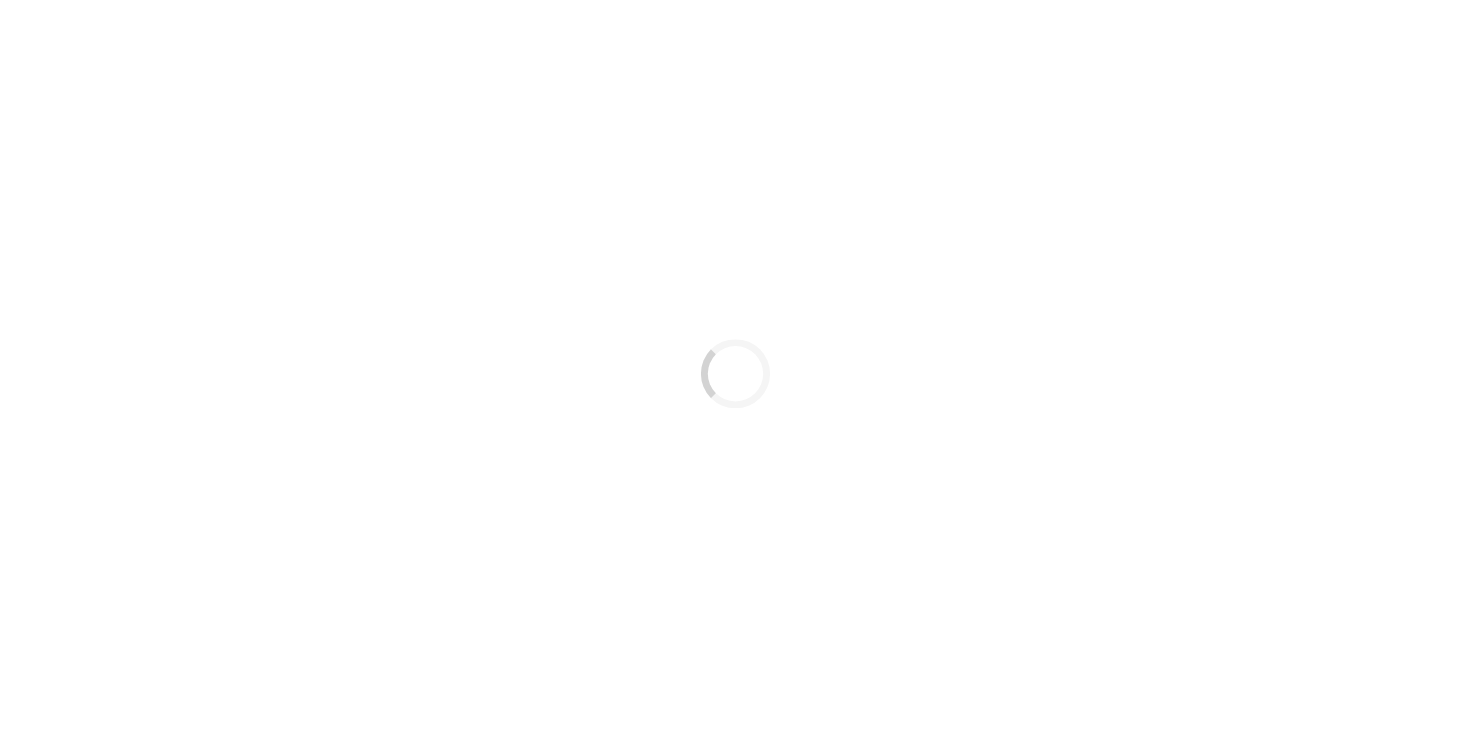 scroll, scrollTop: 0, scrollLeft: 0, axis: both 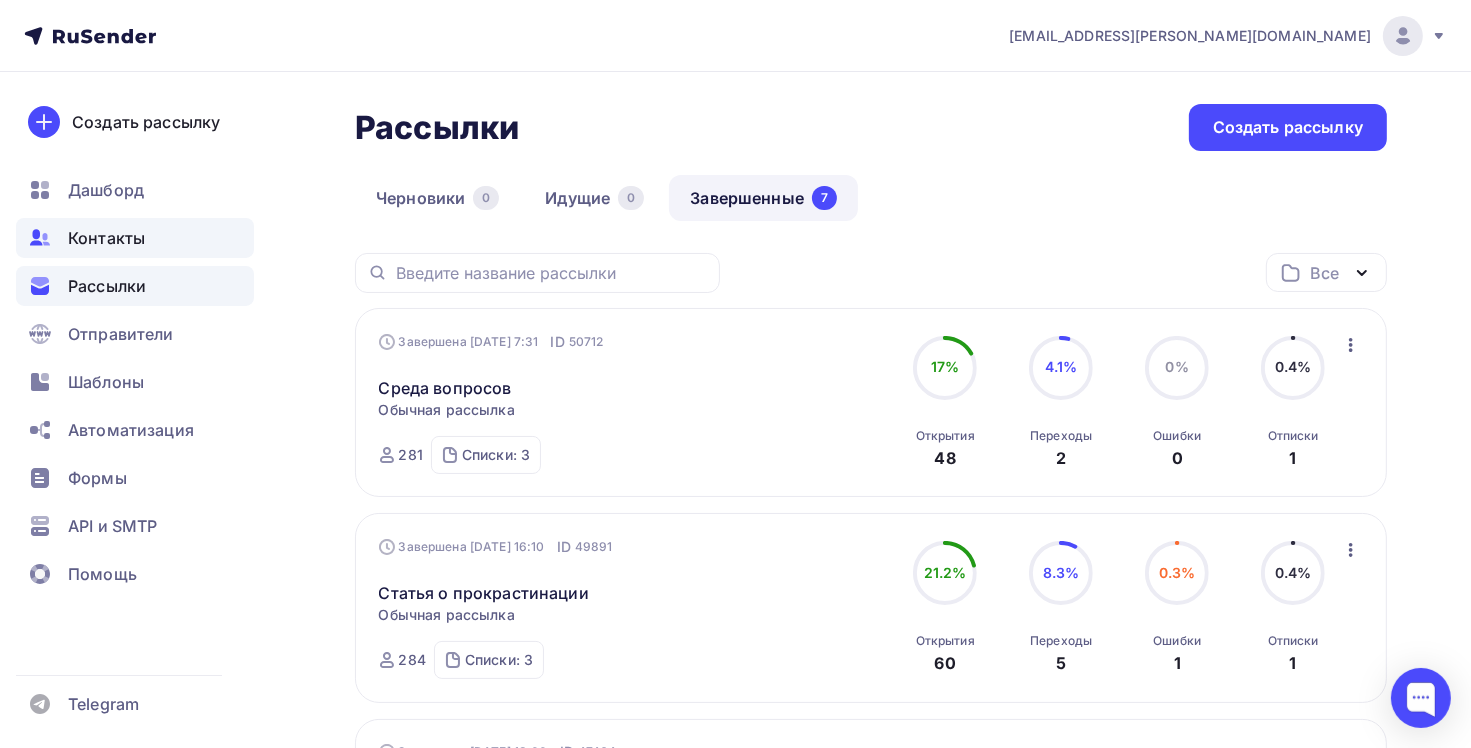 click on "Контакты" at bounding box center (106, 238) 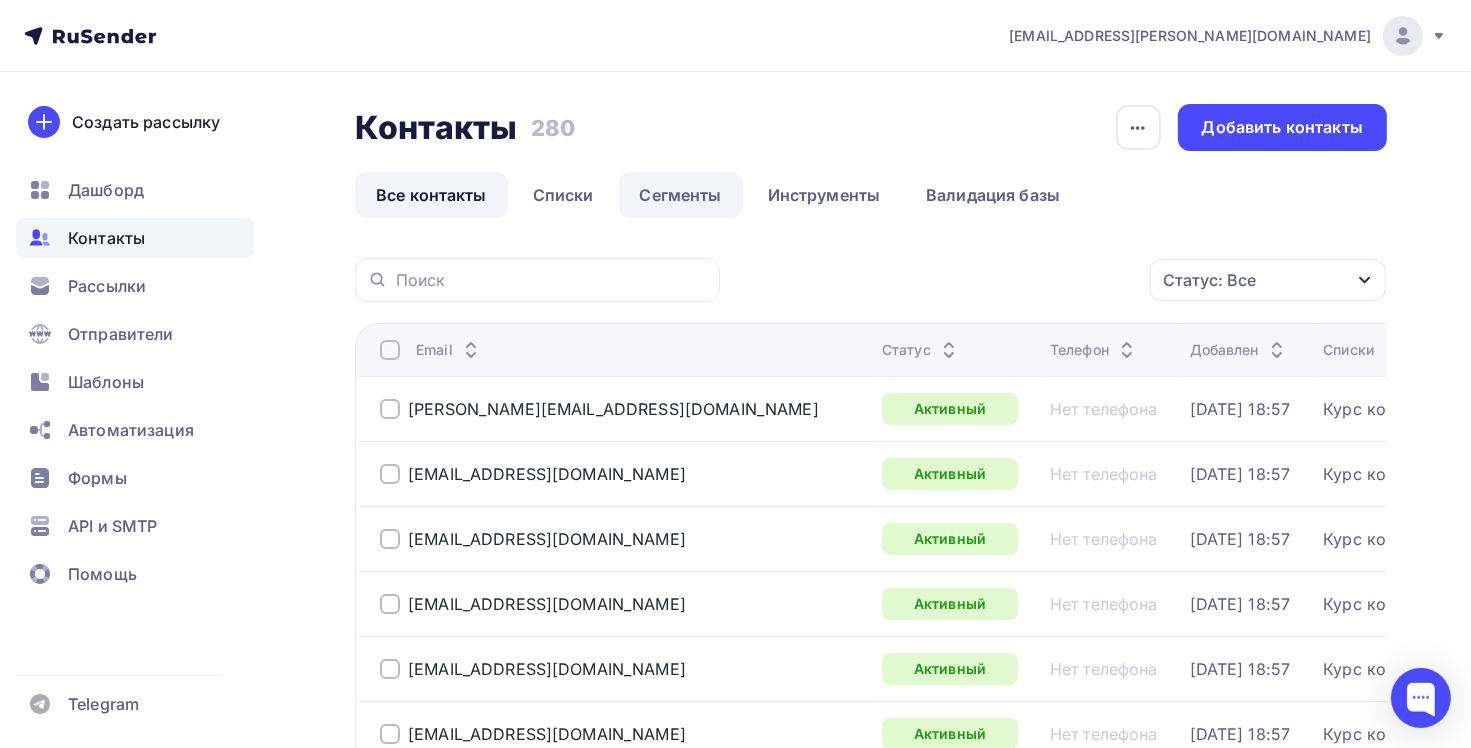 click on "Сегменты" at bounding box center (681, 195) 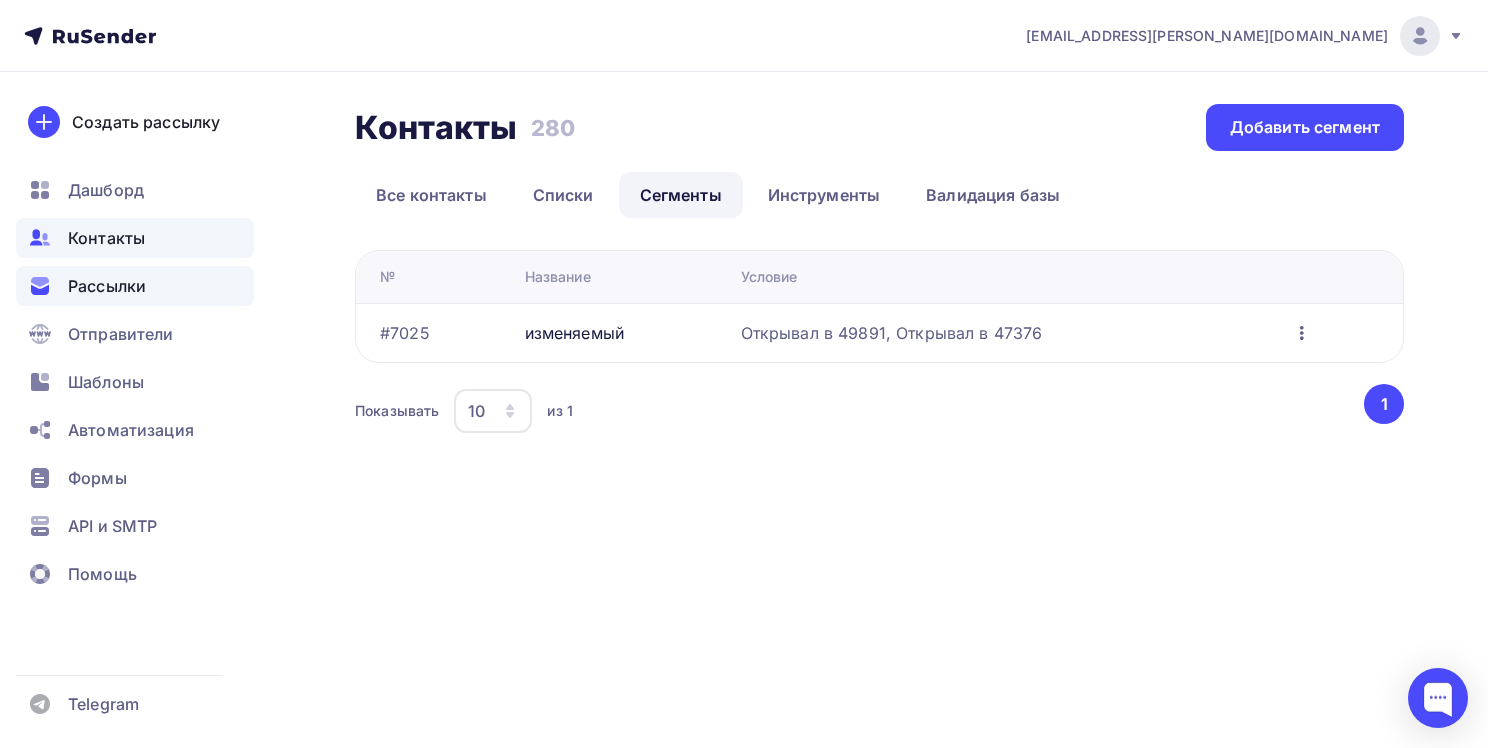 click on "Рассылки" at bounding box center (107, 286) 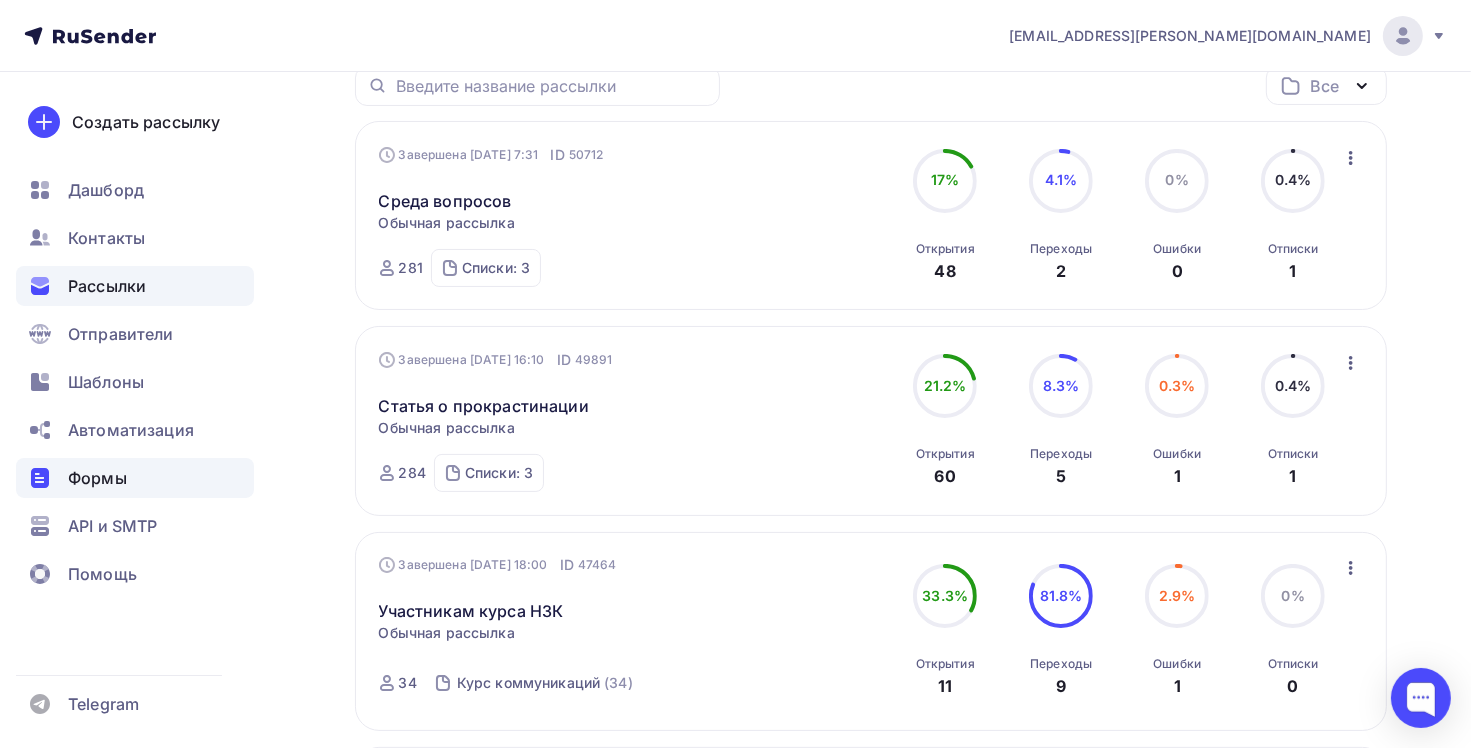 scroll, scrollTop: 200, scrollLeft: 0, axis: vertical 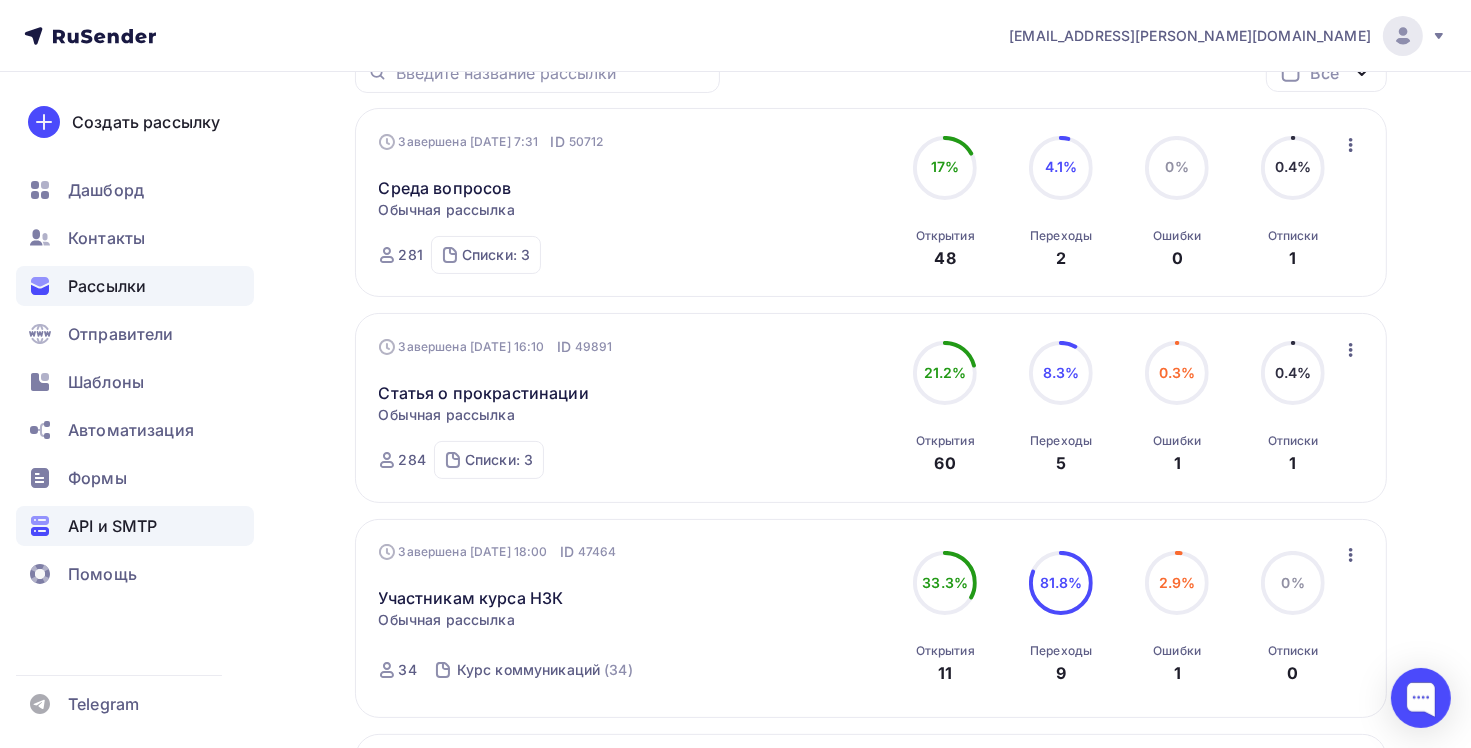 click on "API и SMTP" at bounding box center (112, 526) 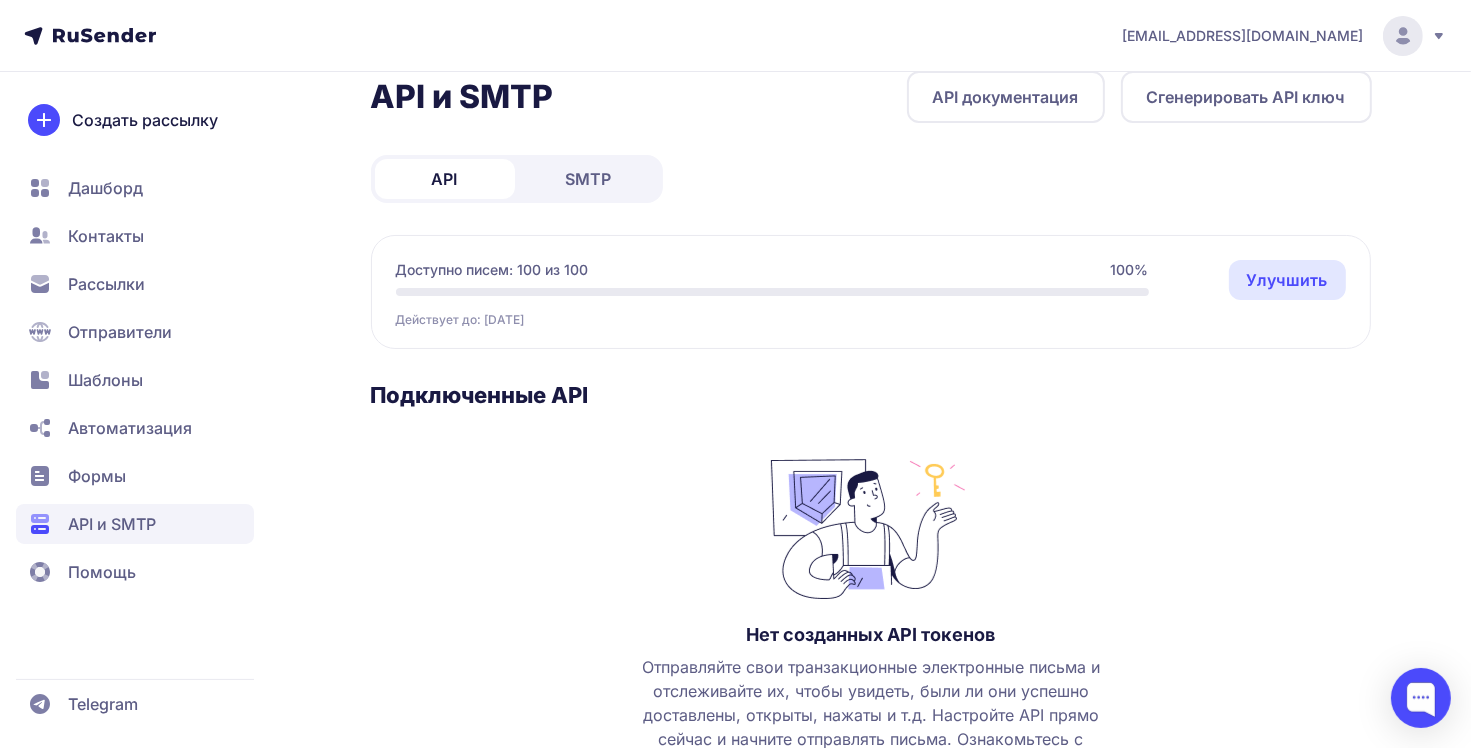 scroll, scrollTop: 0, scrollLeft: 0, axis: both 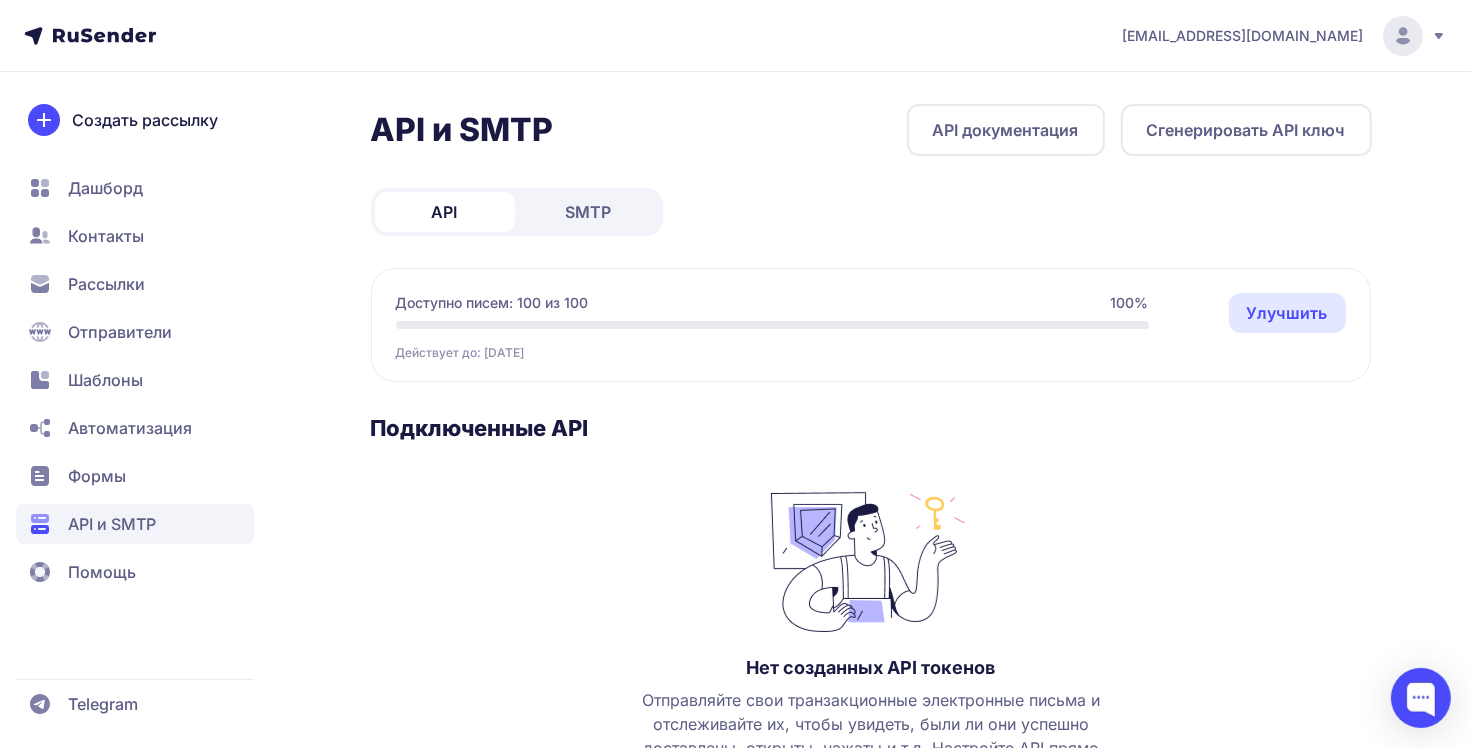 click on "SMTP" at bounding box center (589, 212) 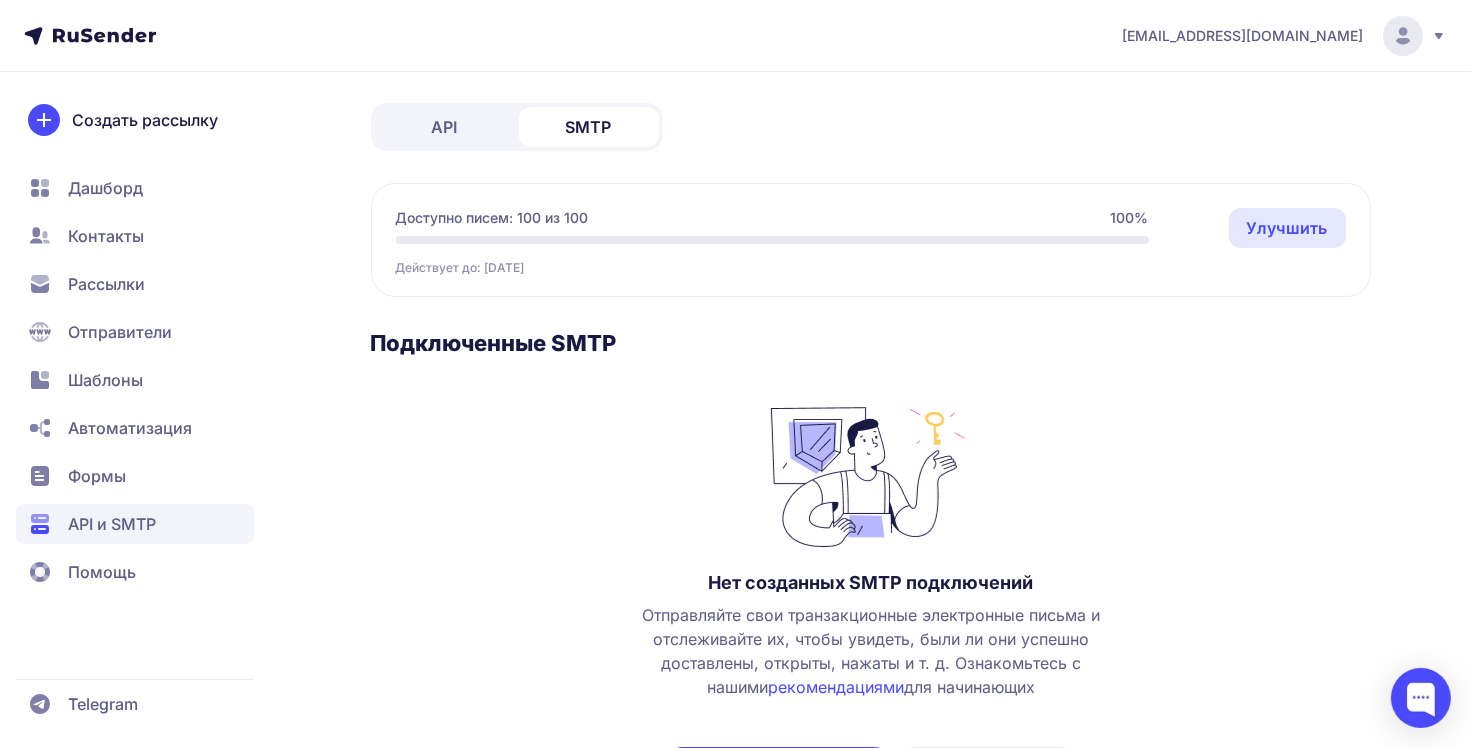 scroll, scrollTop: 171, scrollLeft: 0, axis: vertical 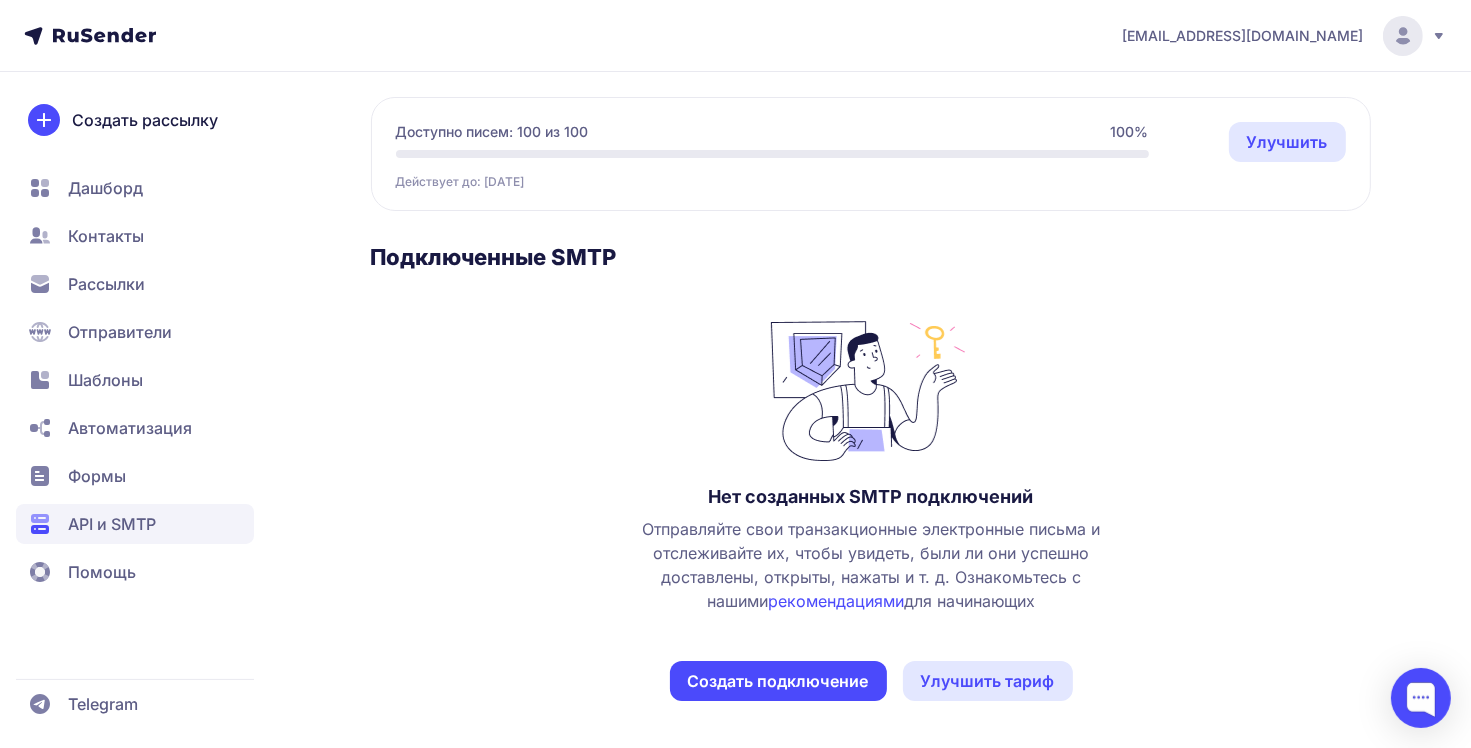 click on "рекомендациями" at bounding box center (836, 601) 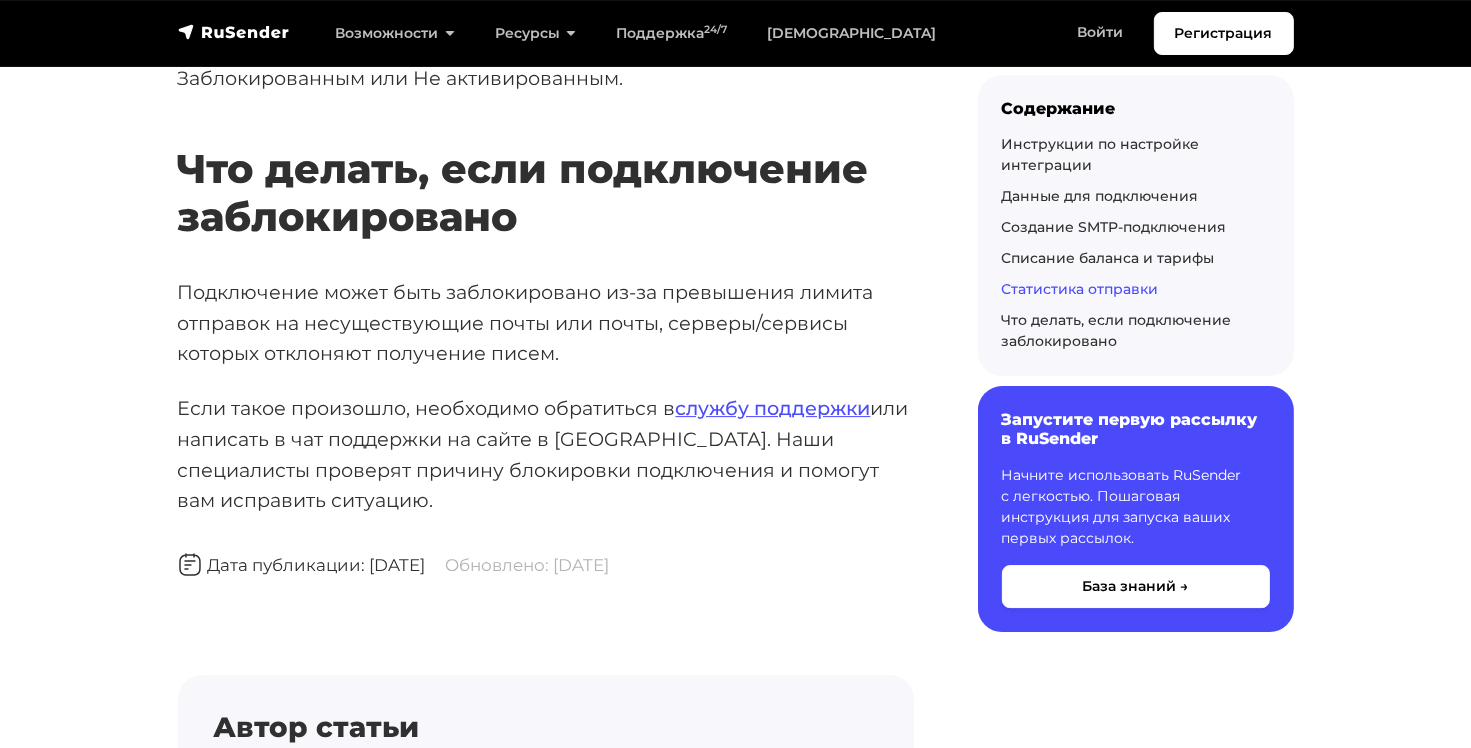 scroll, scrollTop: 6718, scrollLeft: 0, axis: vertical 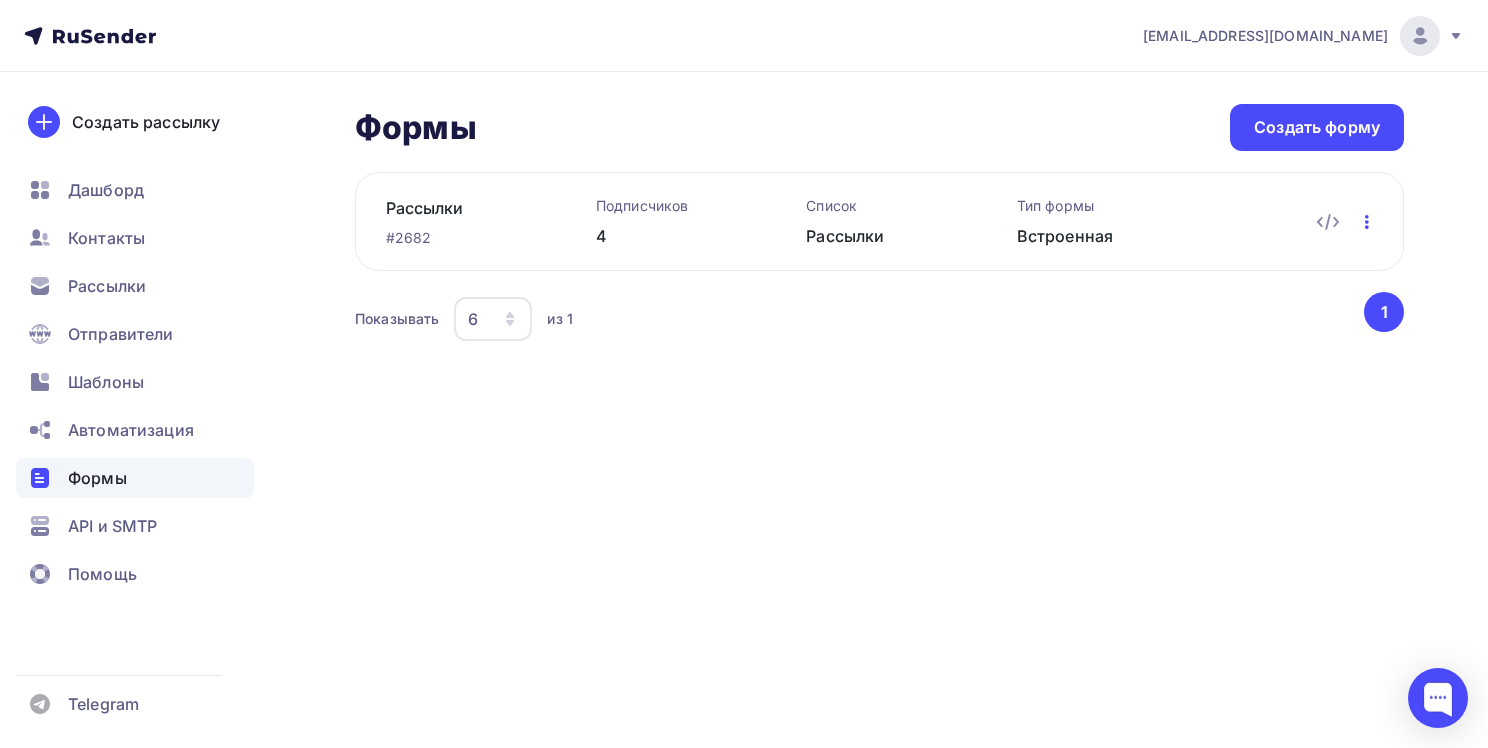 click 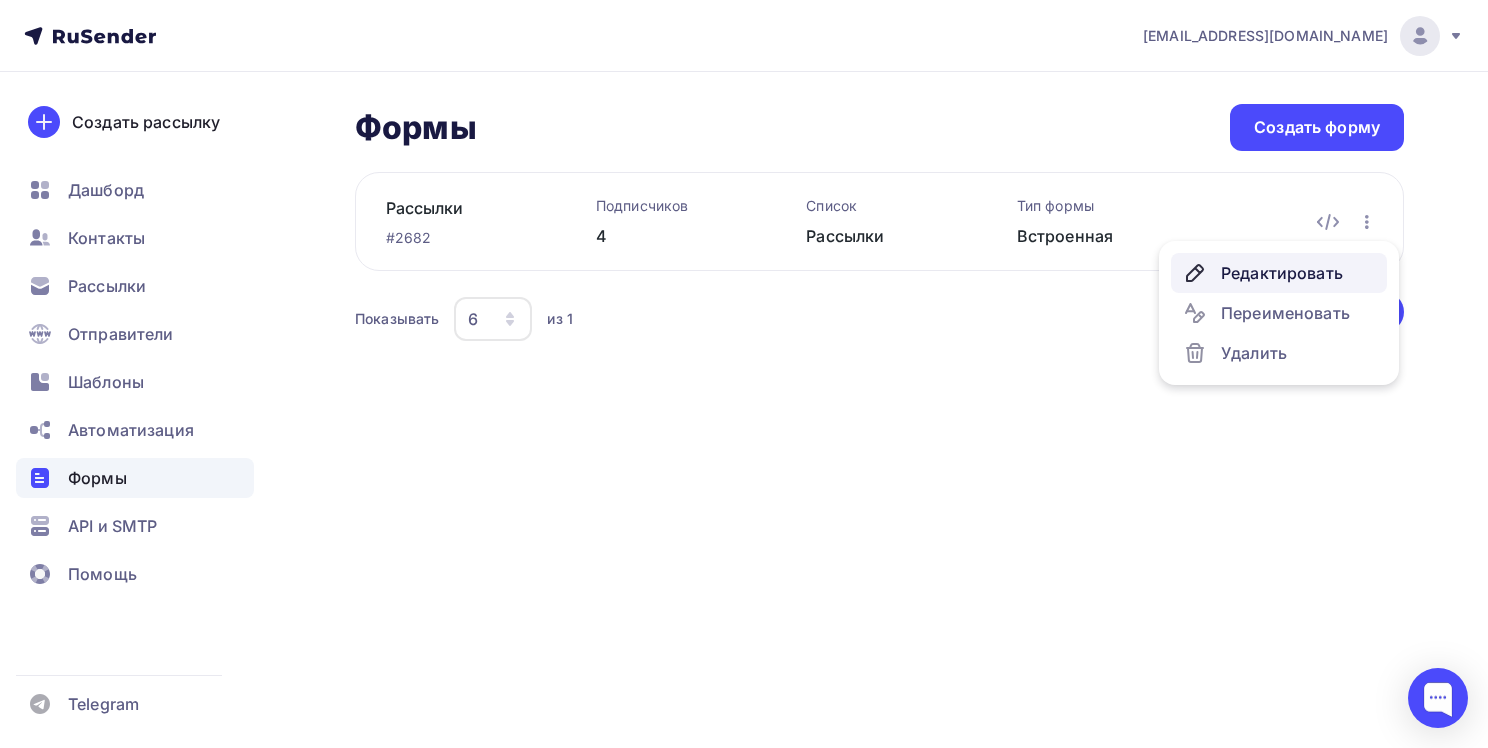 click on "Редактировать" at bounding box center (1279, 273) 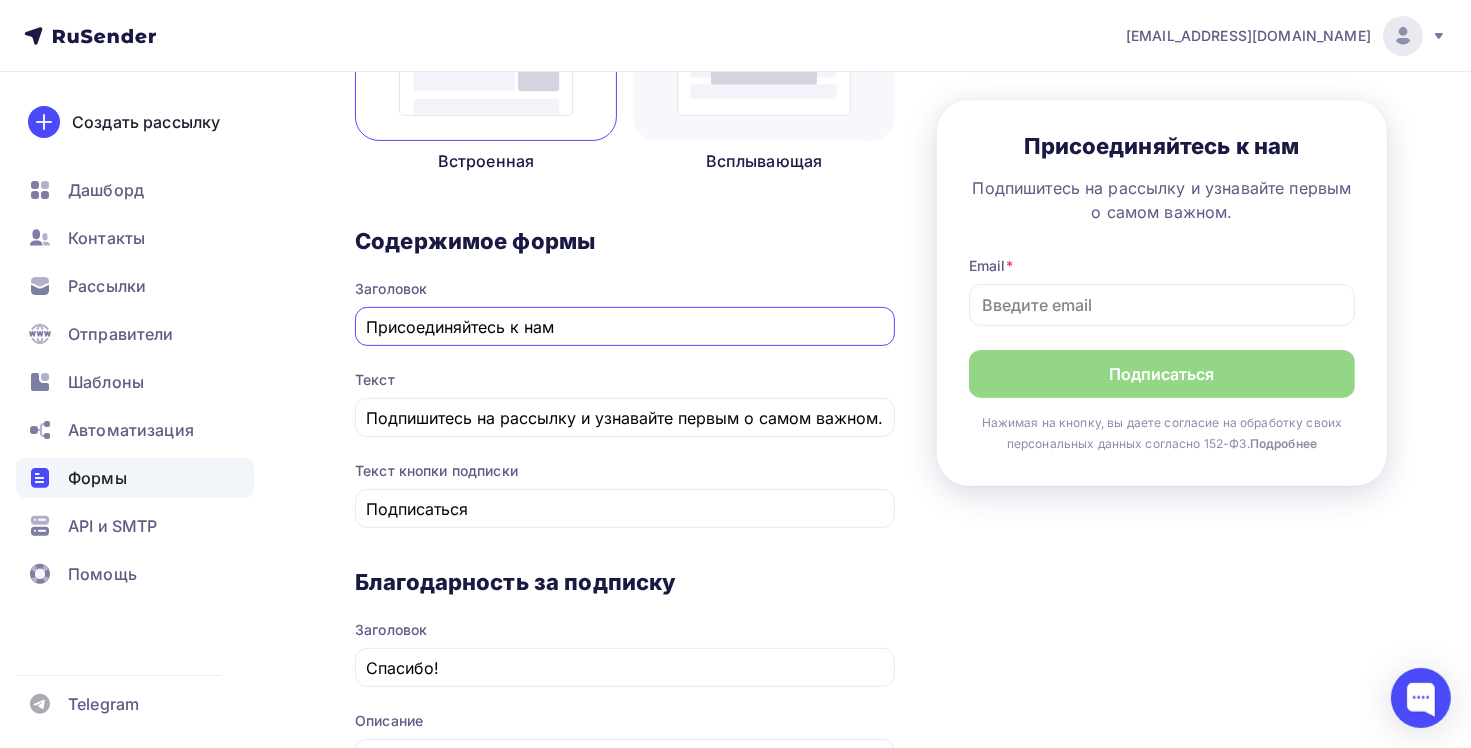 scroll, scrollTop: 287, scrollLeft: 0, axis: vertical 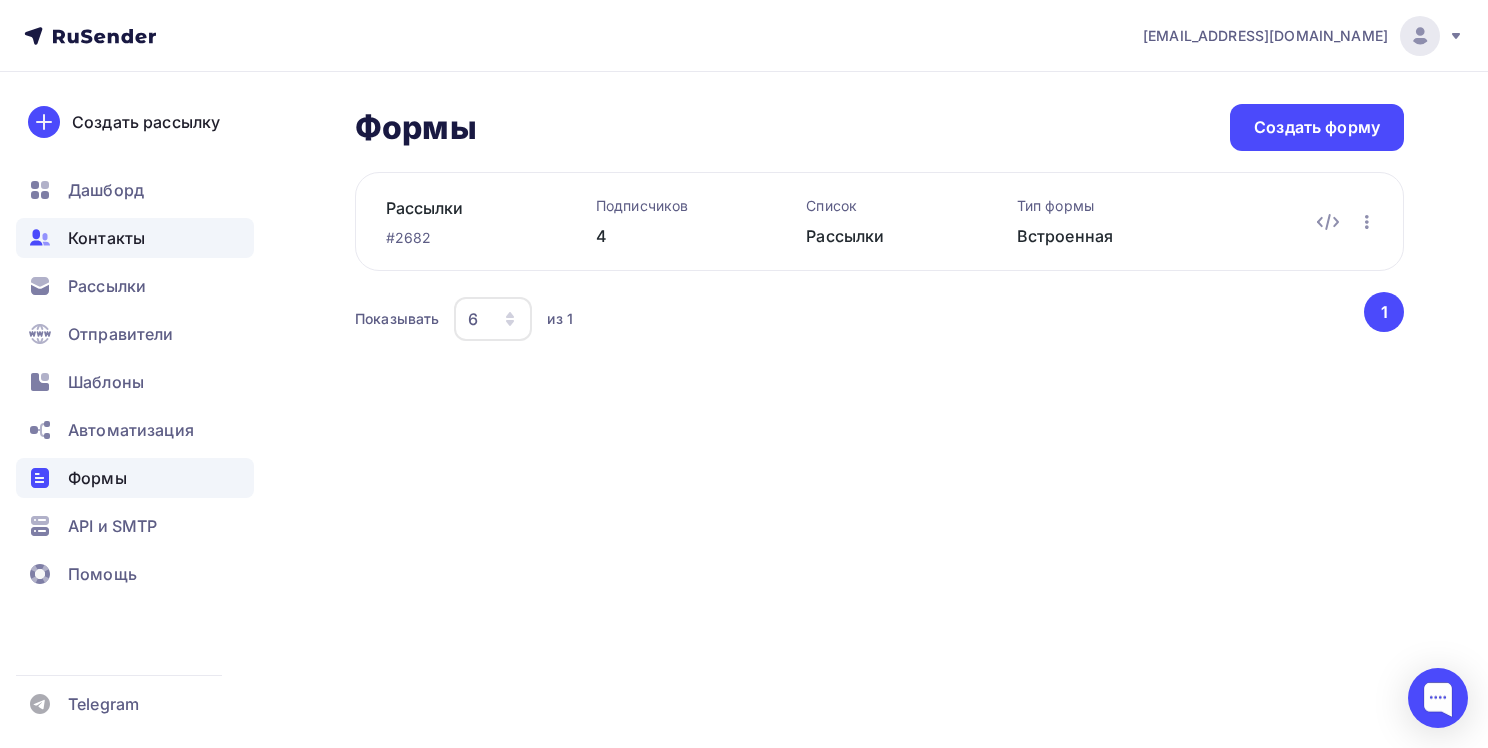 click on "Контакты" at bounding box center [106, 238] 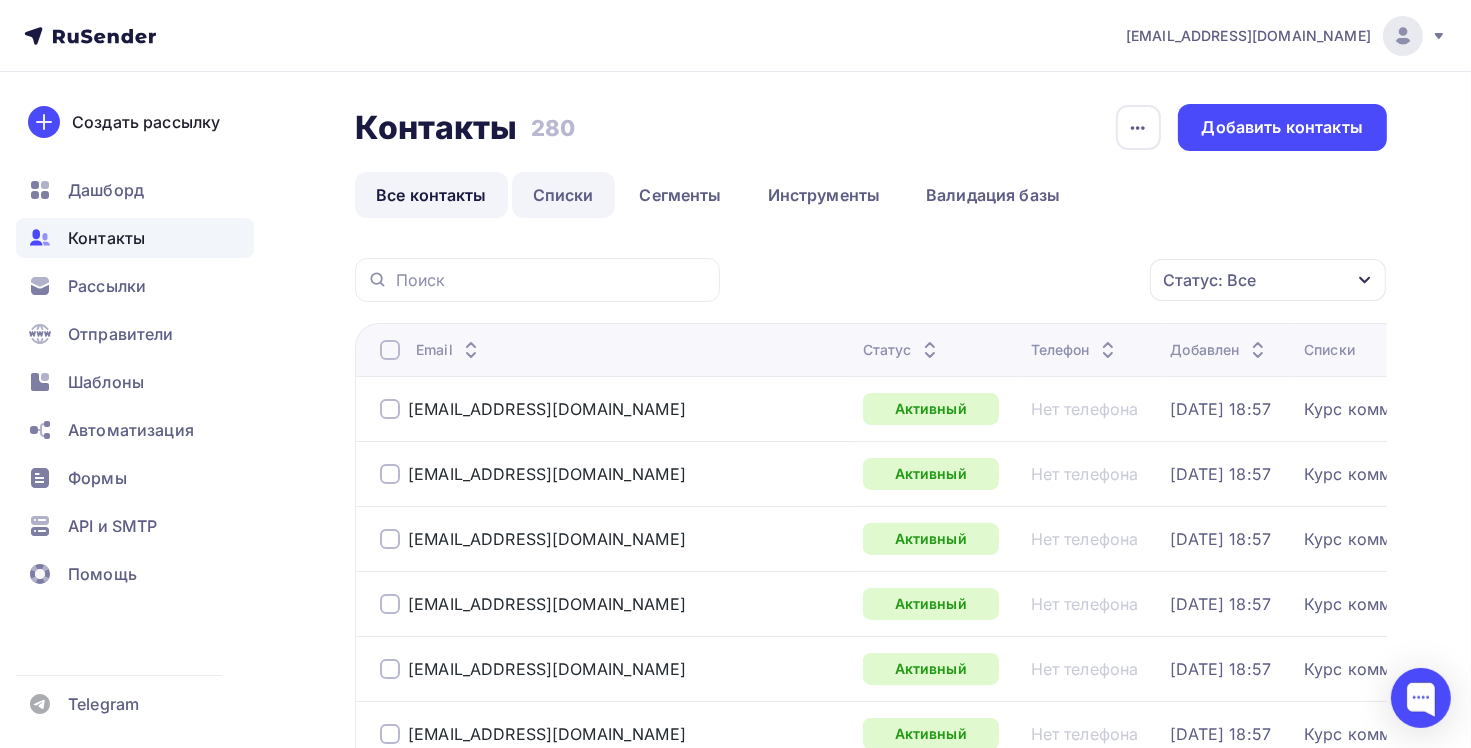 click on "Списки" at bounding box center (563, 195) 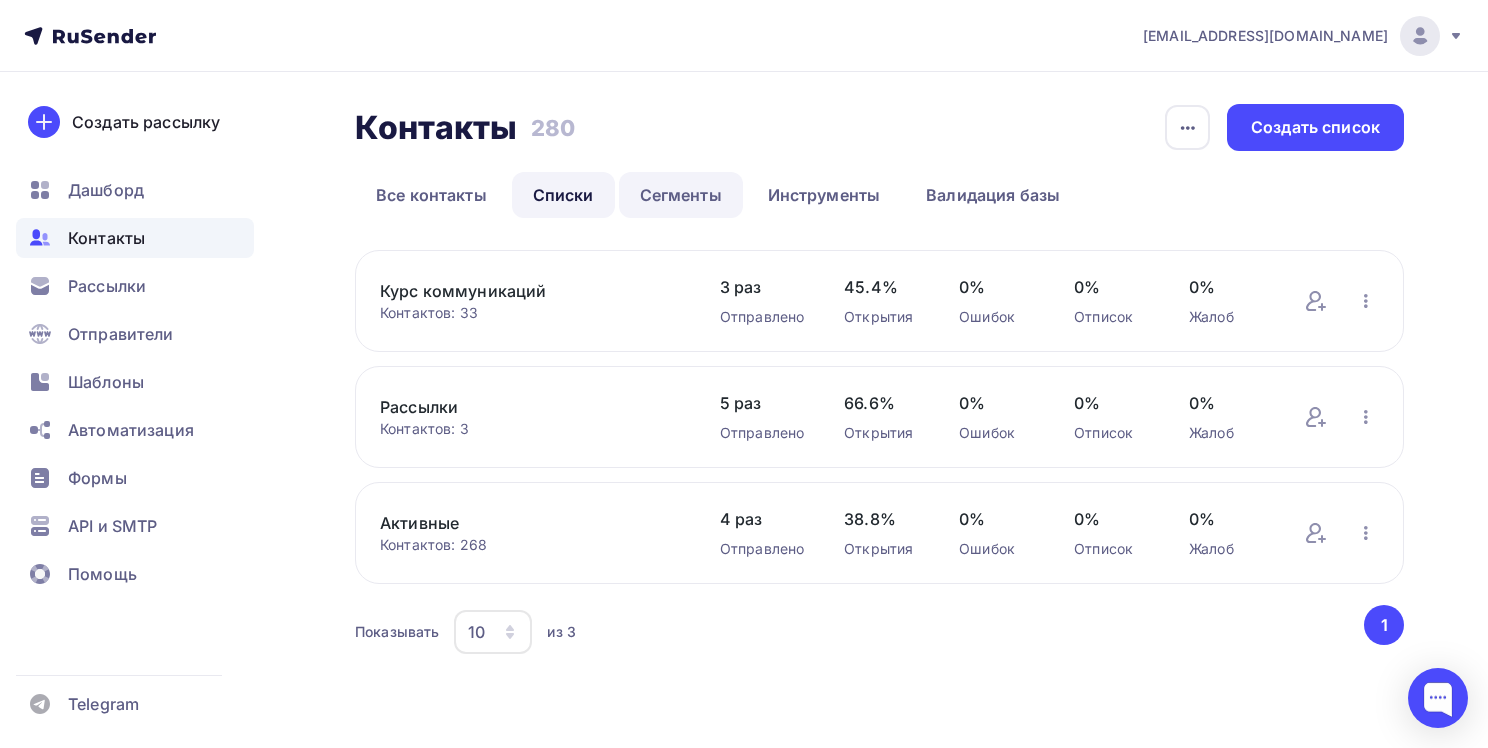 click on "Сегменты" at bounding box center [681, 195] 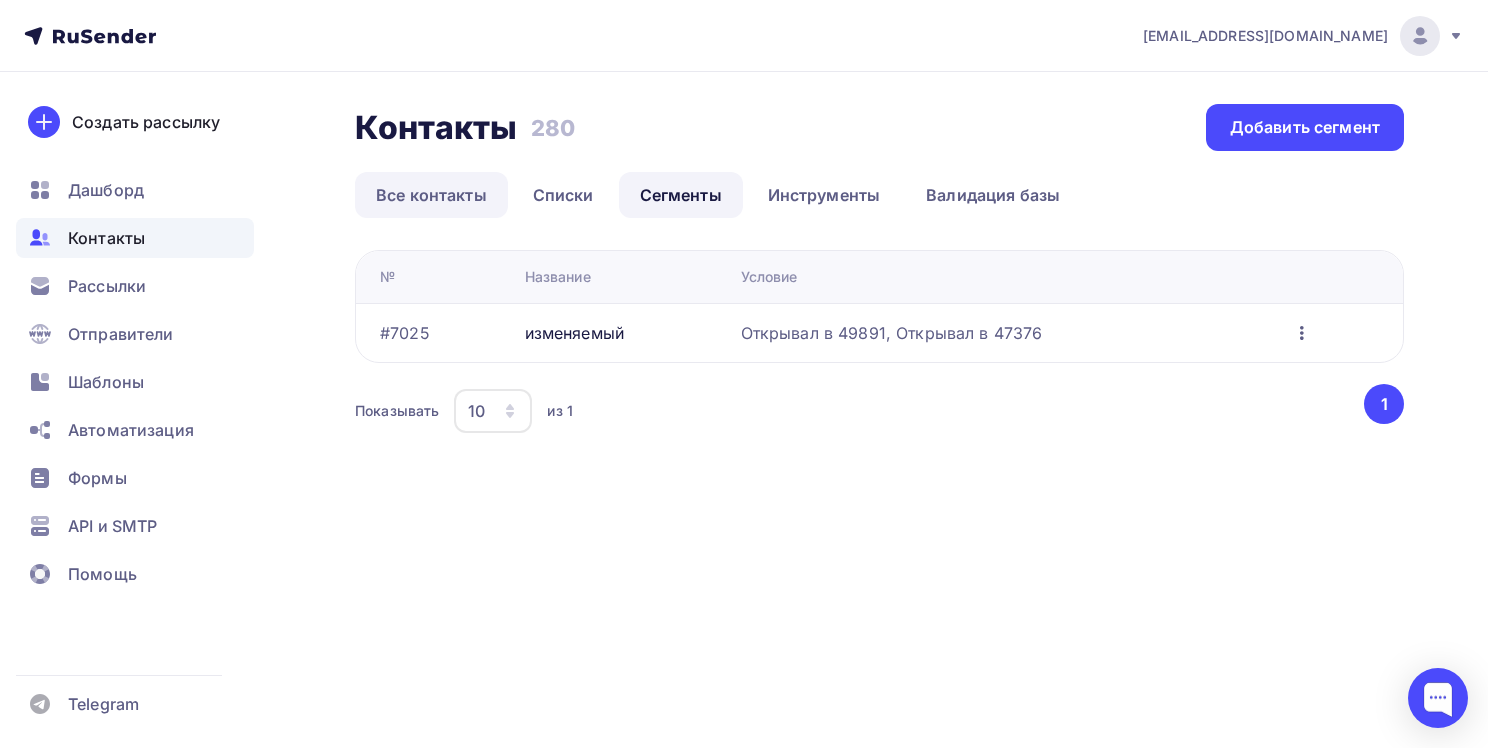 click on "Все контакты" at bounding box center [431, 195] 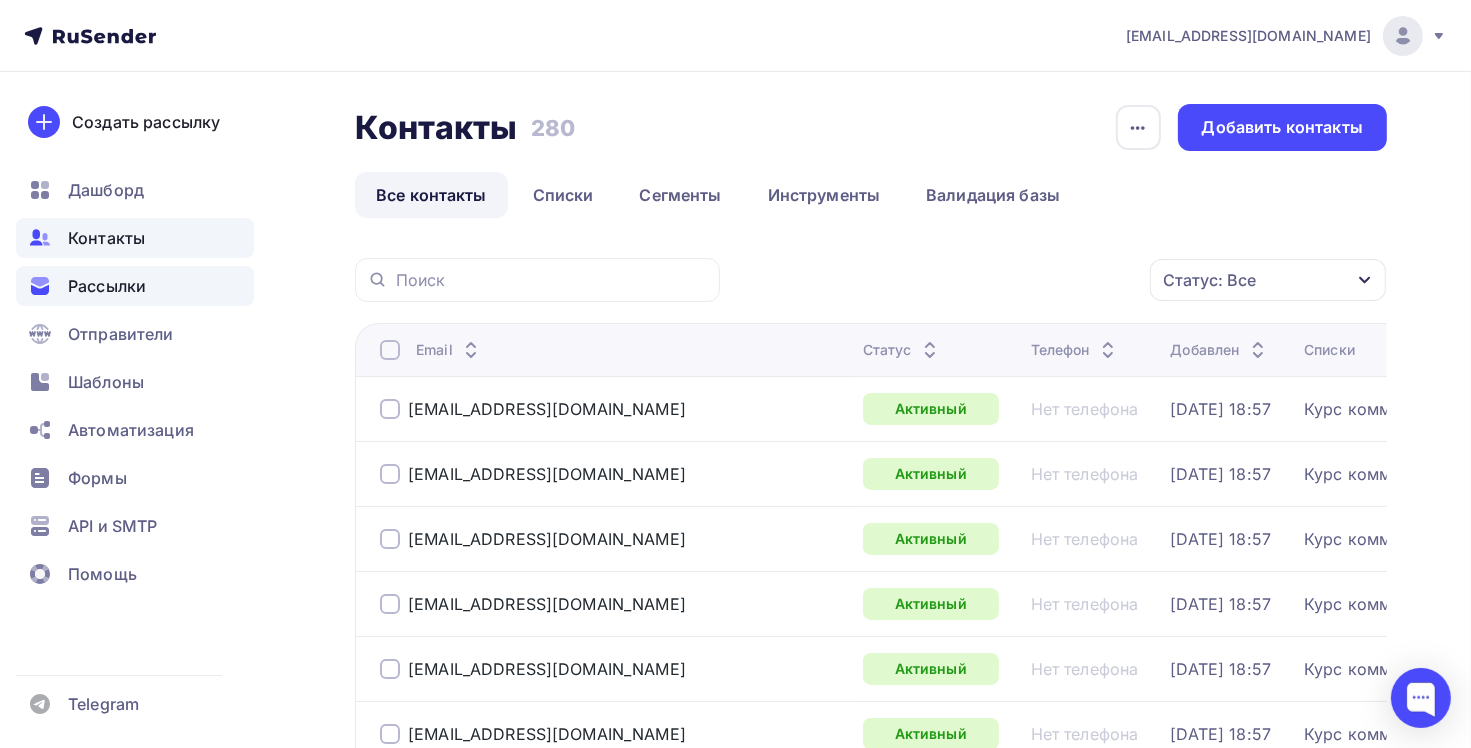 click on "Рассылки" at bounding box center [107, 286] 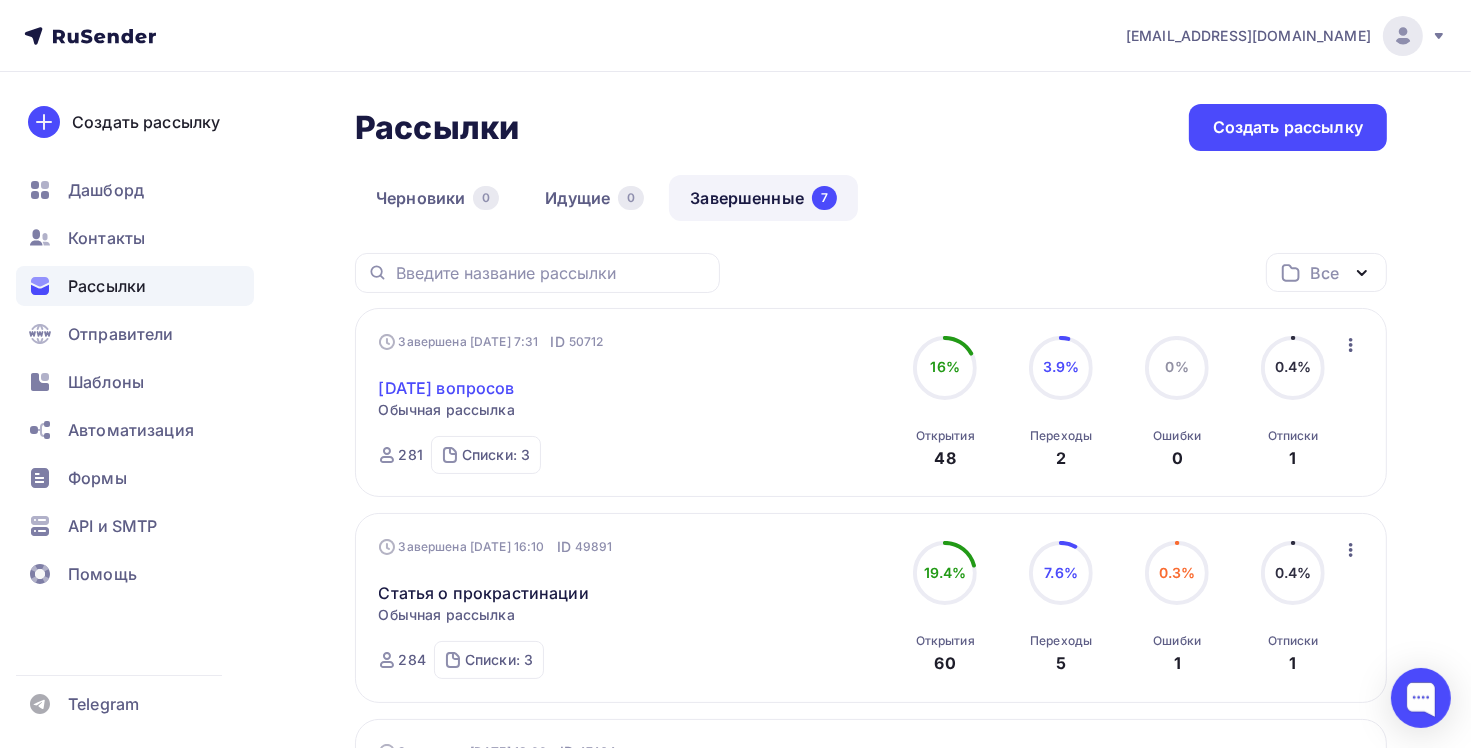 click on "Среда вопросов" at bounding box center [447, 388] 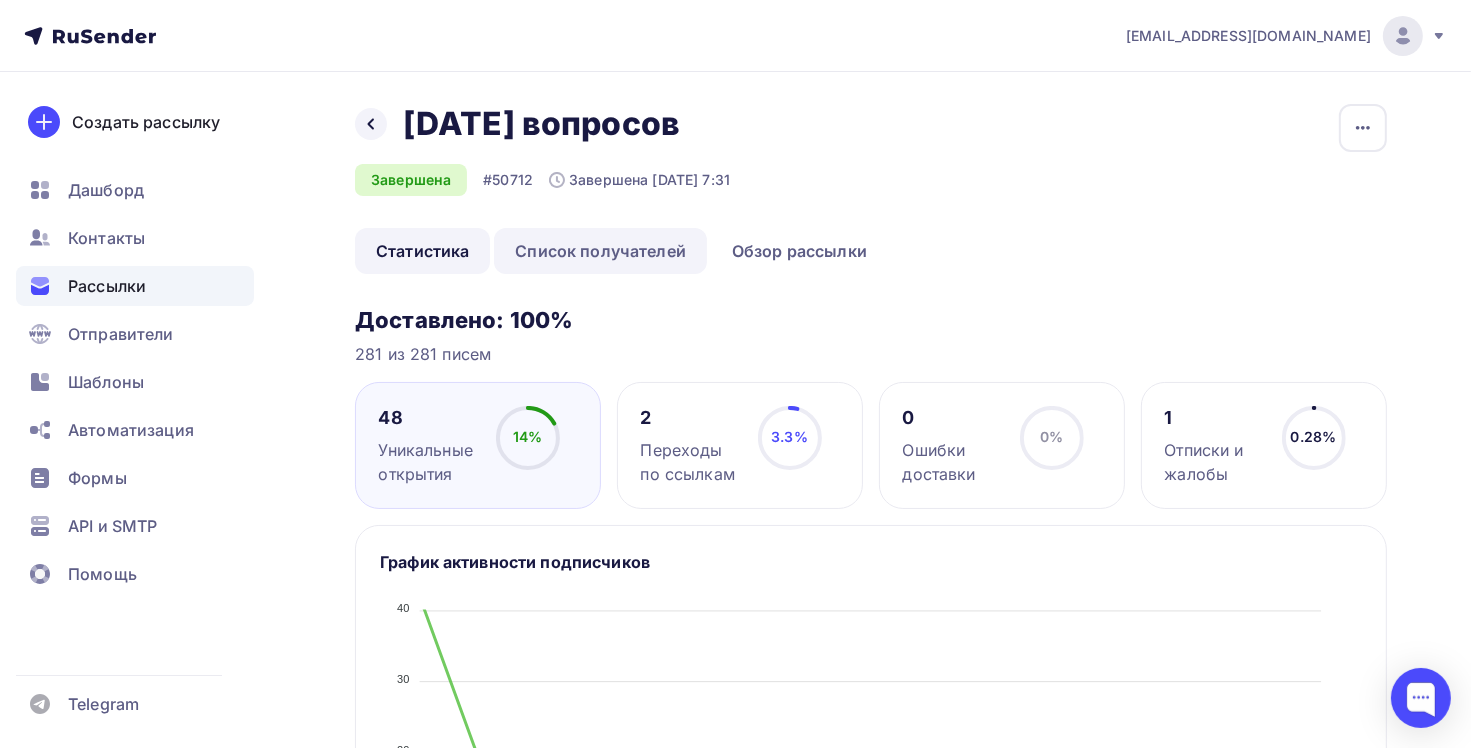 click on "Список получателей" at bounding box center [600, 251] 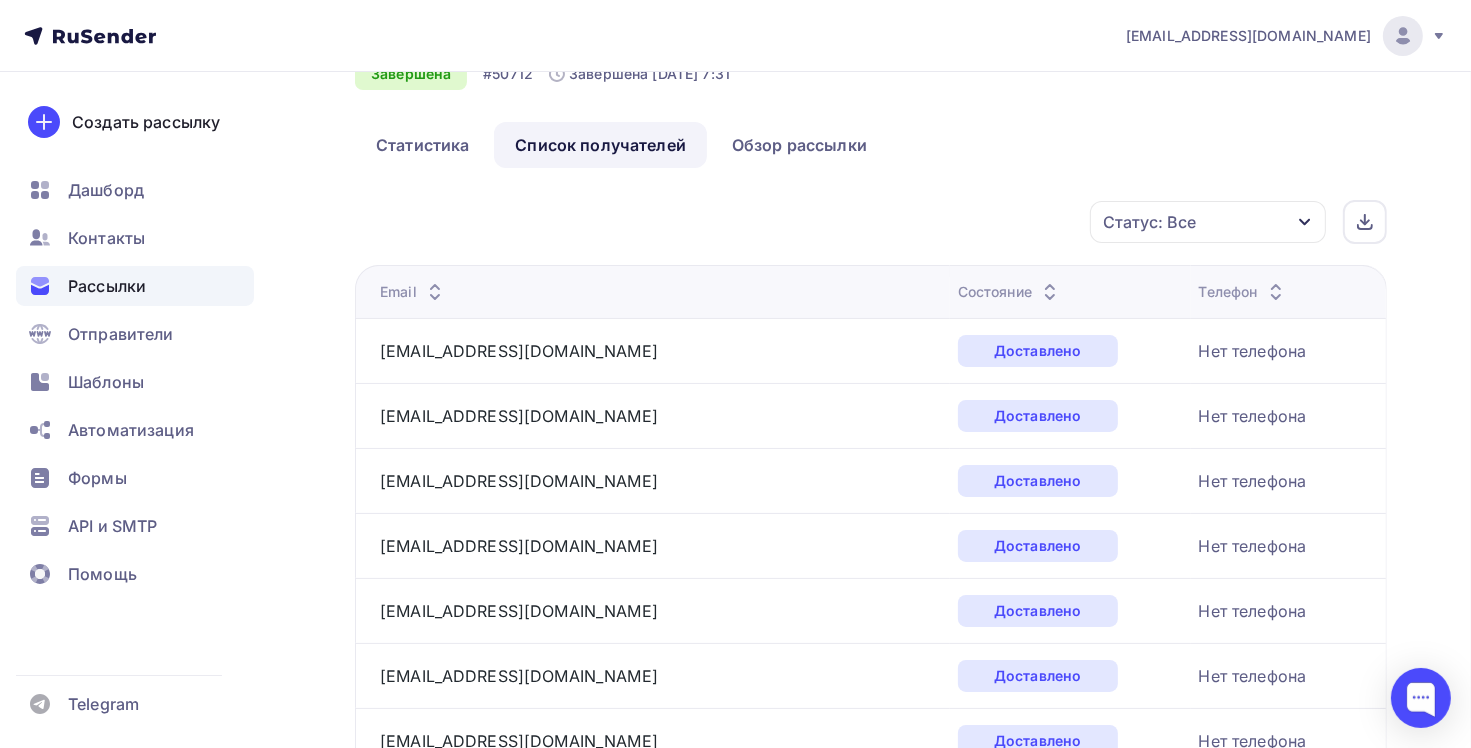 scroll, scrollTop: 0, scrollLeft: 0, axis: both 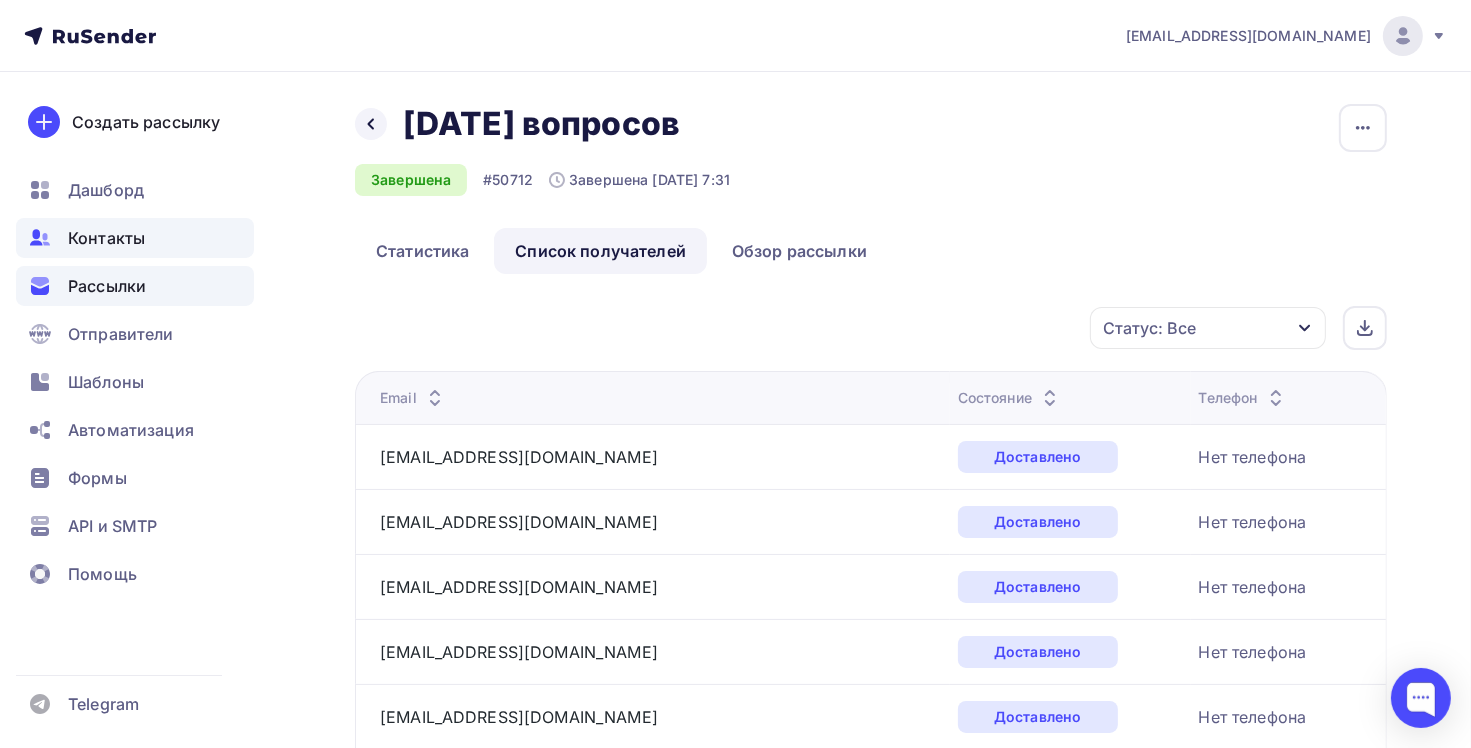 click on "Контакты" at bounding box center [106, 238] 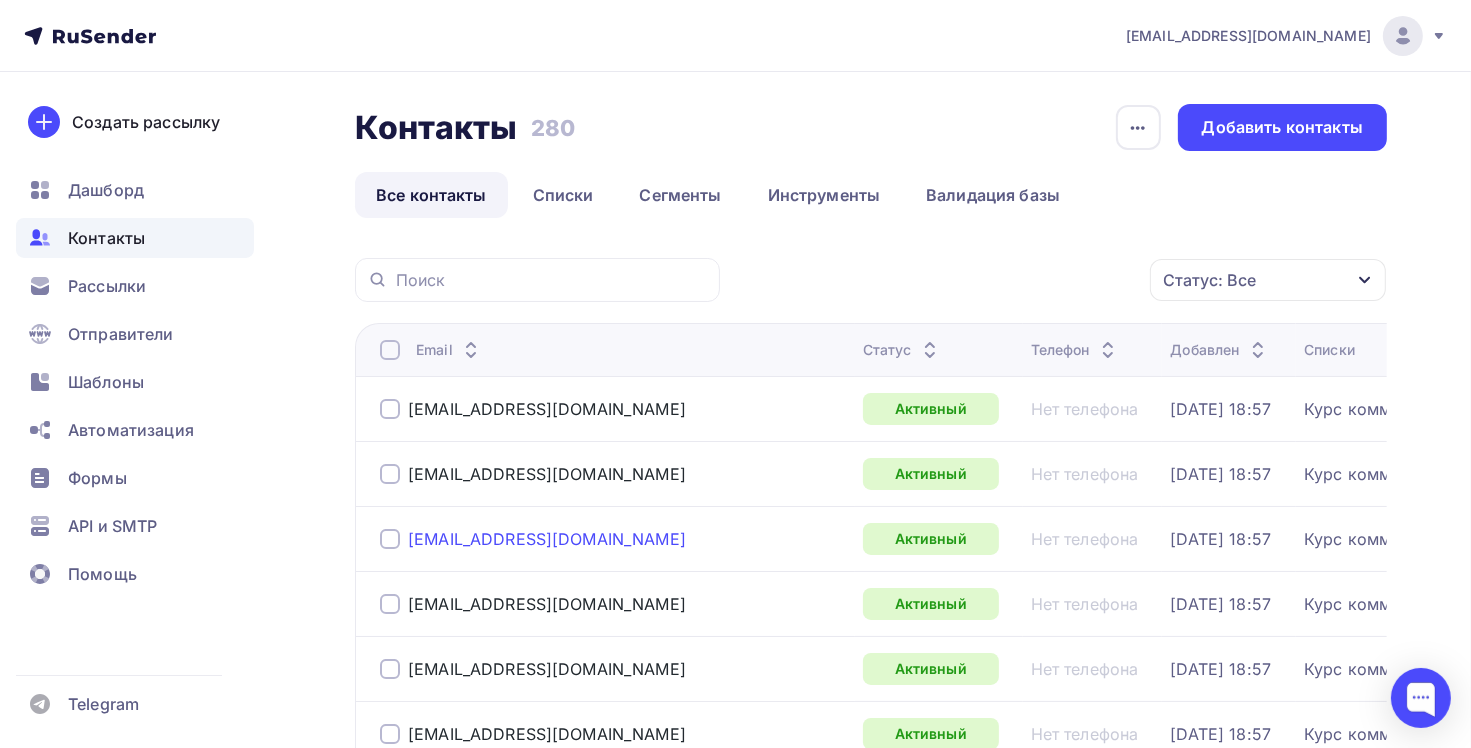 click on "[EMAIL_ADDRESS][DOMAIN_NAME]" at bounding box center (547, 539) 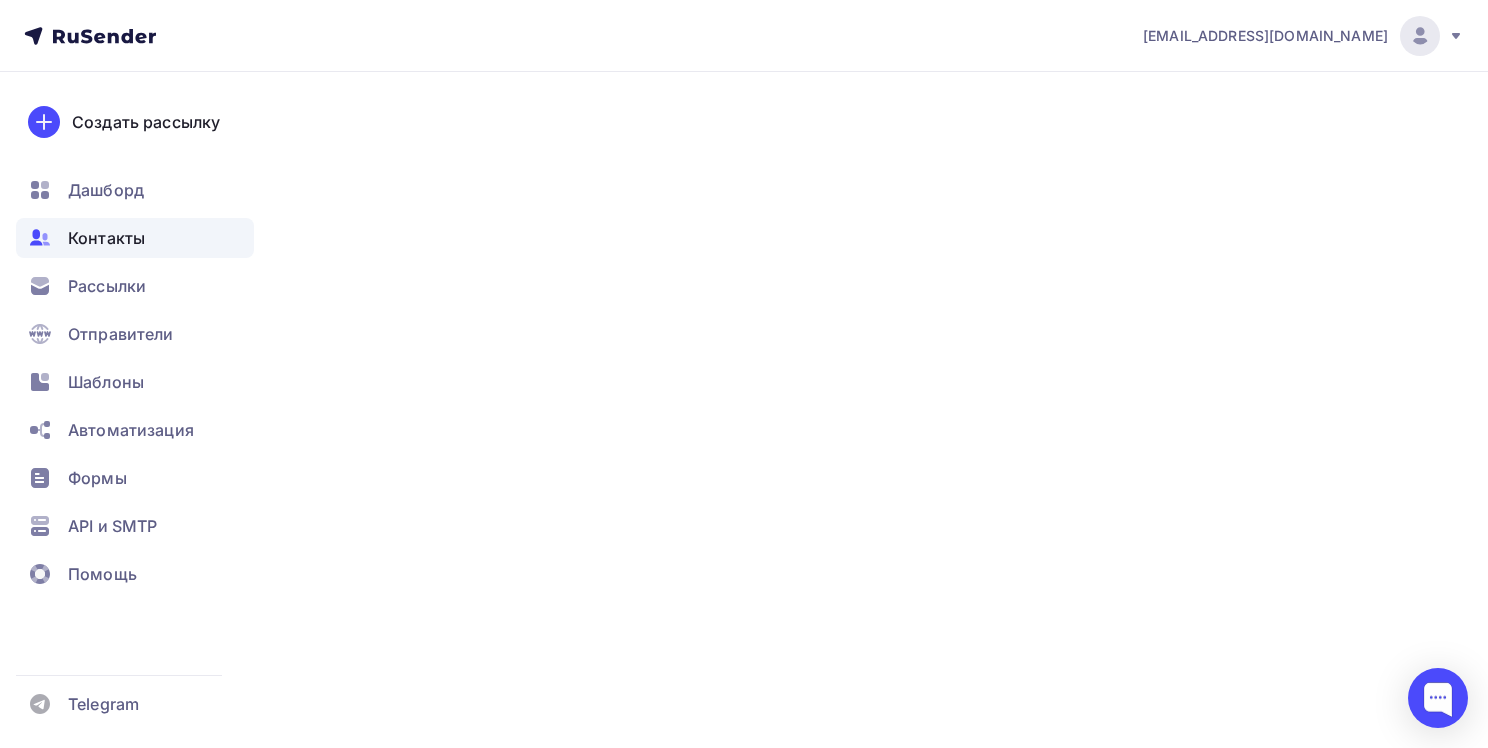 type on "Валентина" 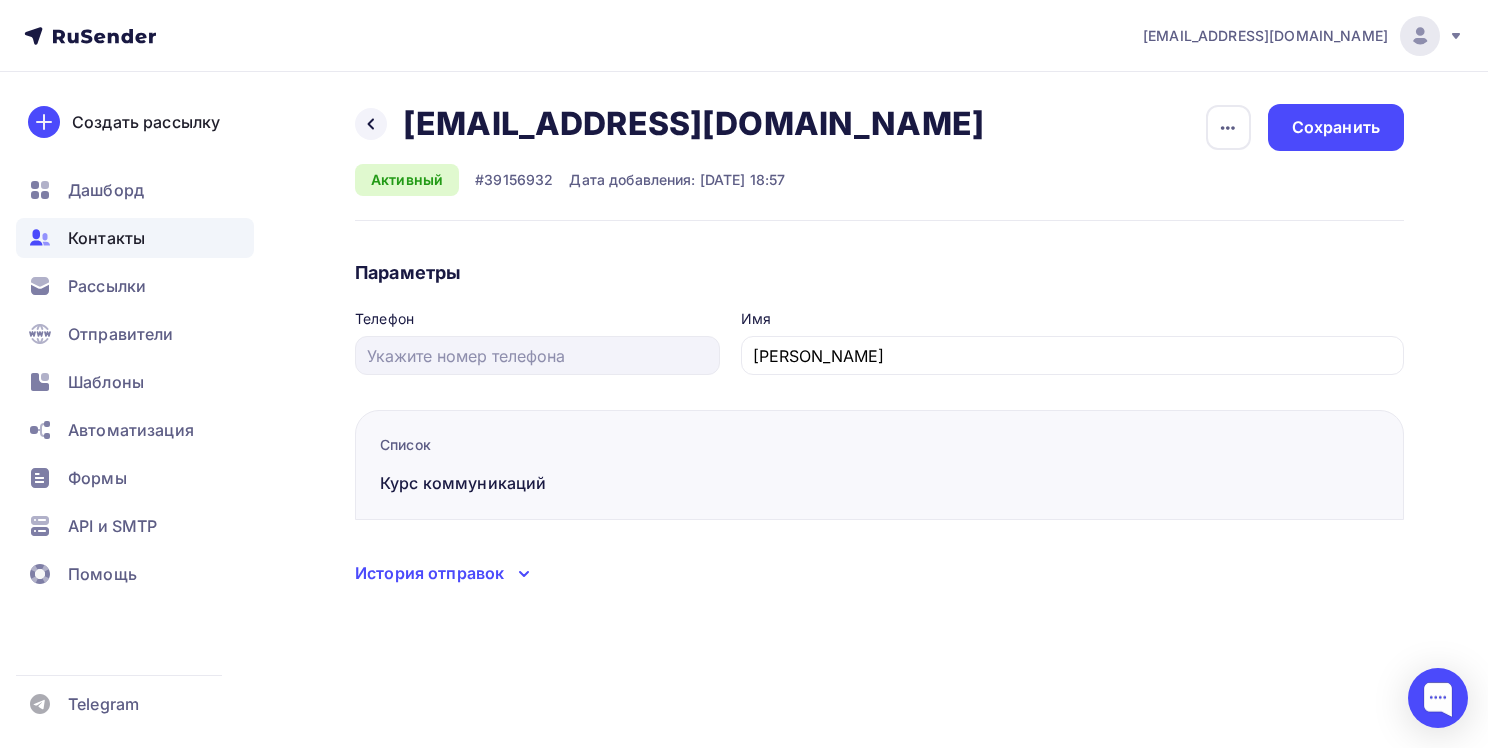 click 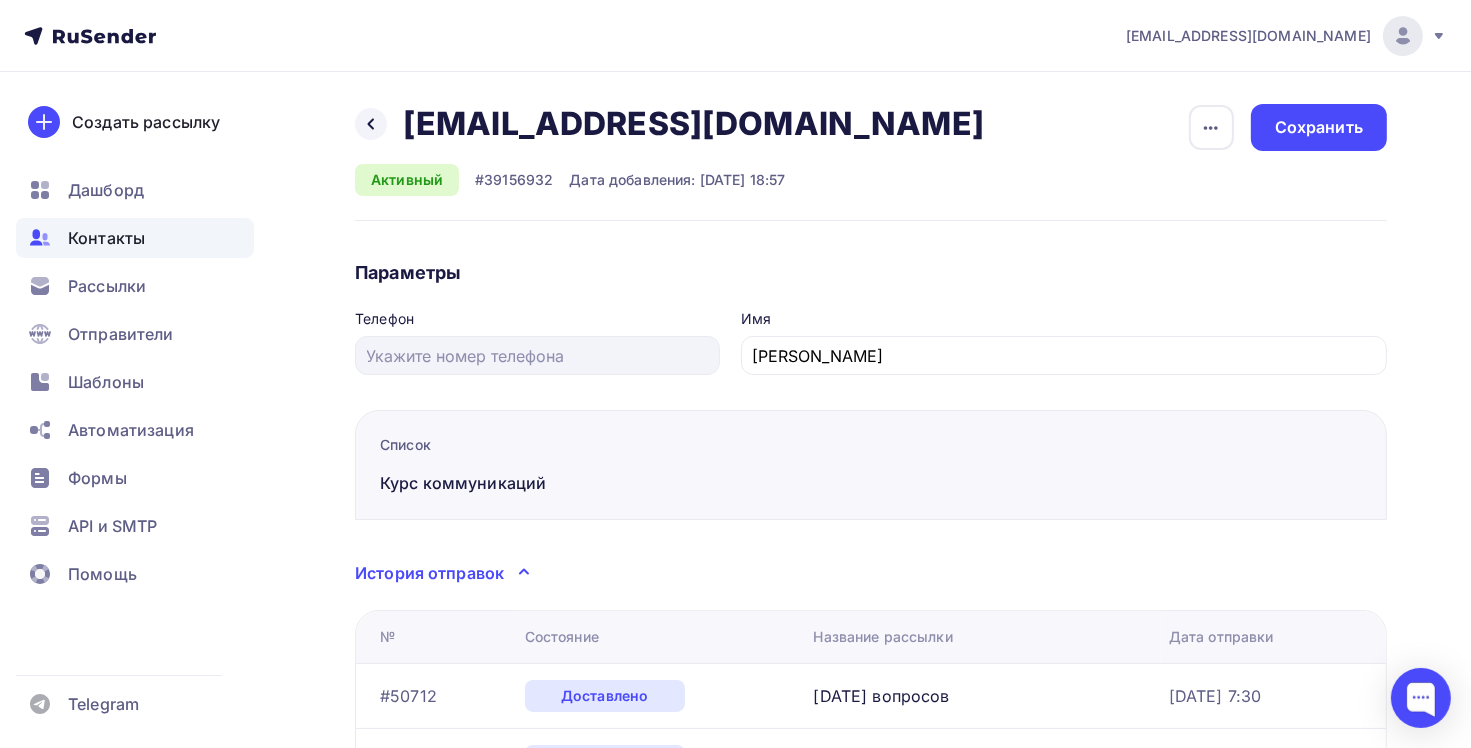 scroll, scrollTop: 264, scrollLeft: 0, axis: vertical 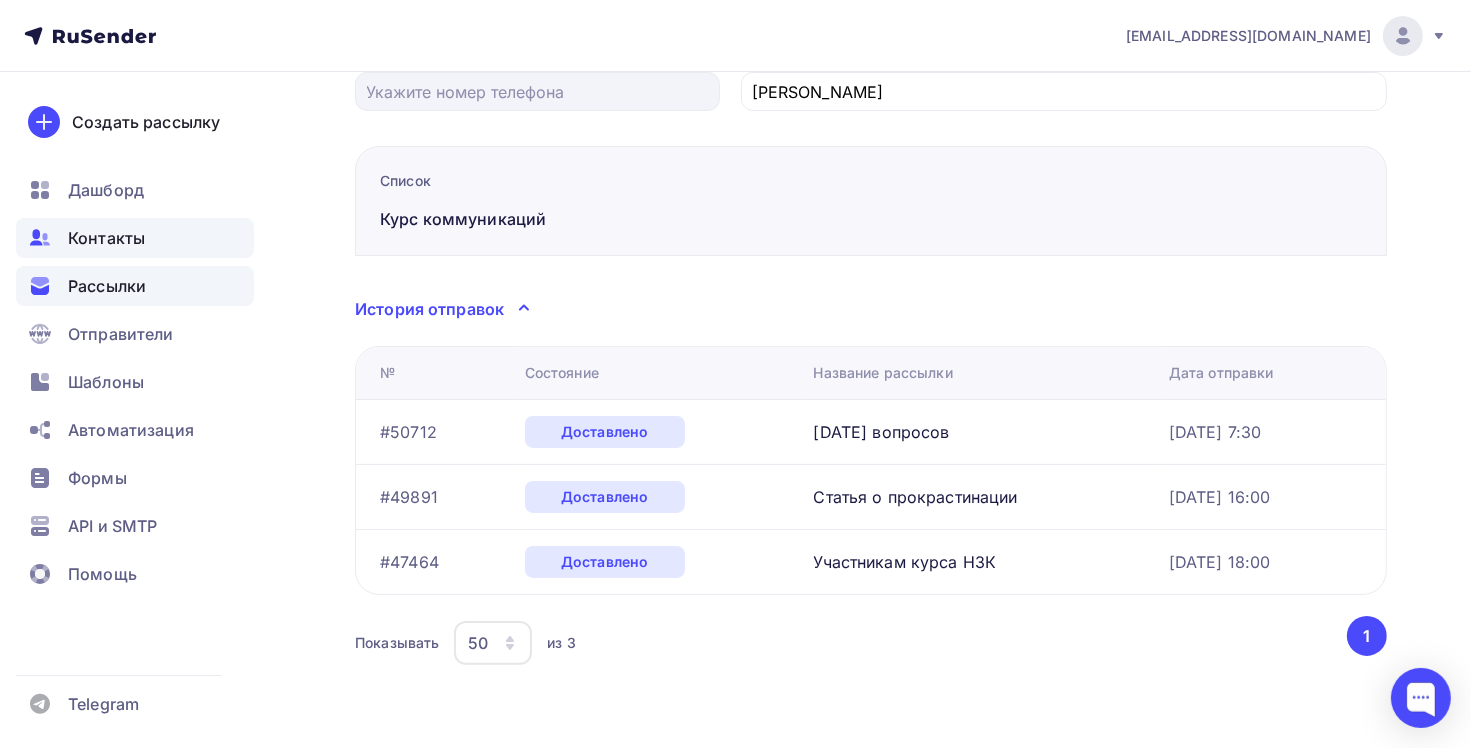 click on "Рассылки" at bounding box center [107, 286] 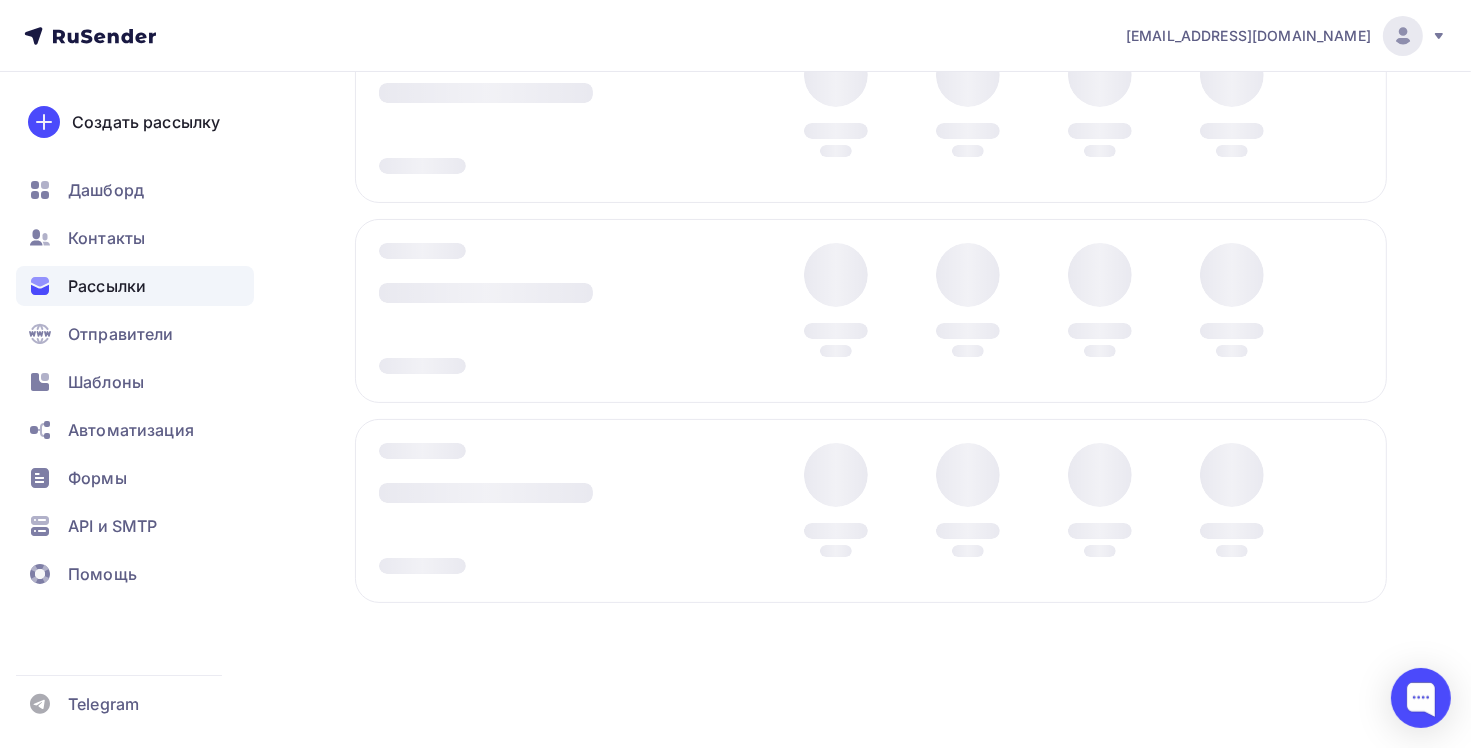 scroll, scrollTop: 0, scrollLeft: 0, axis: both 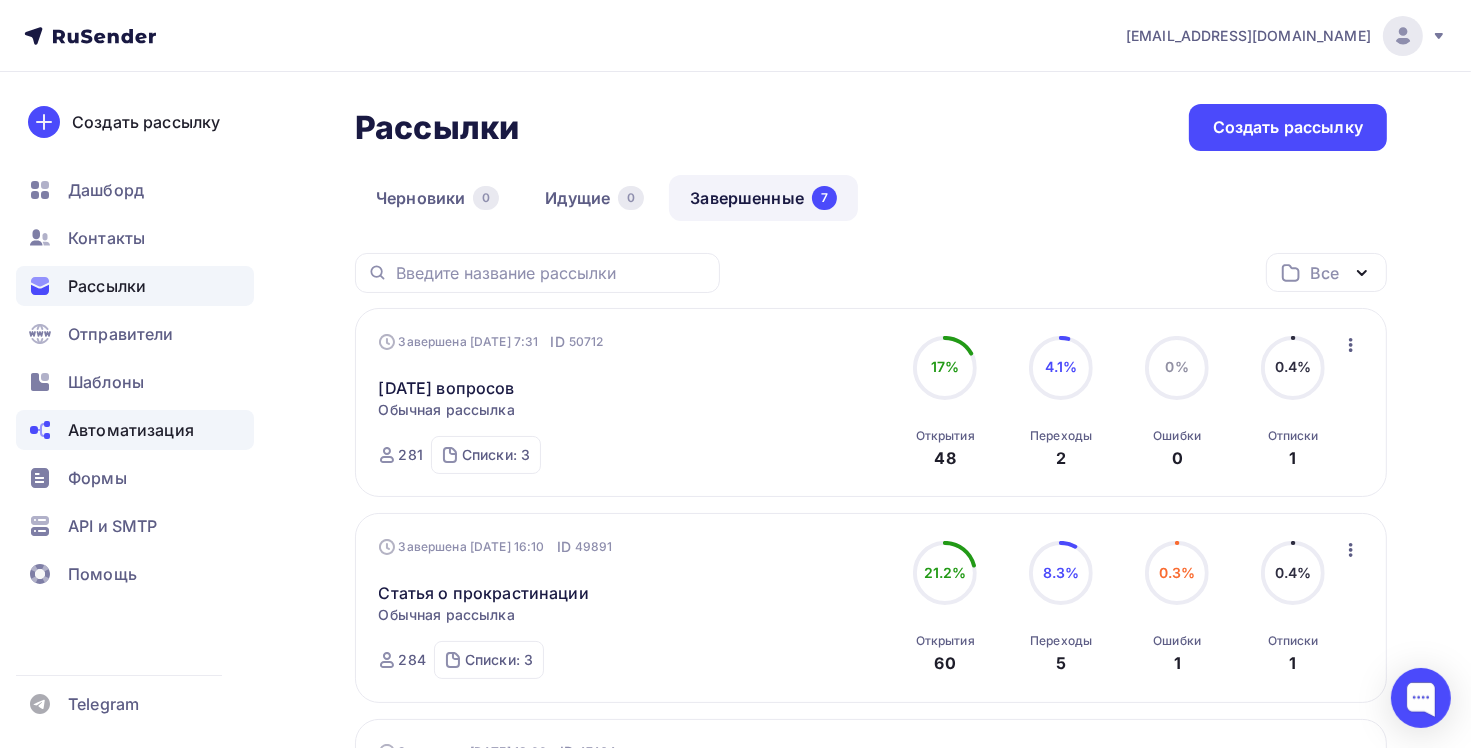 click on "Автоматизация" at bounding box center (131, 430) 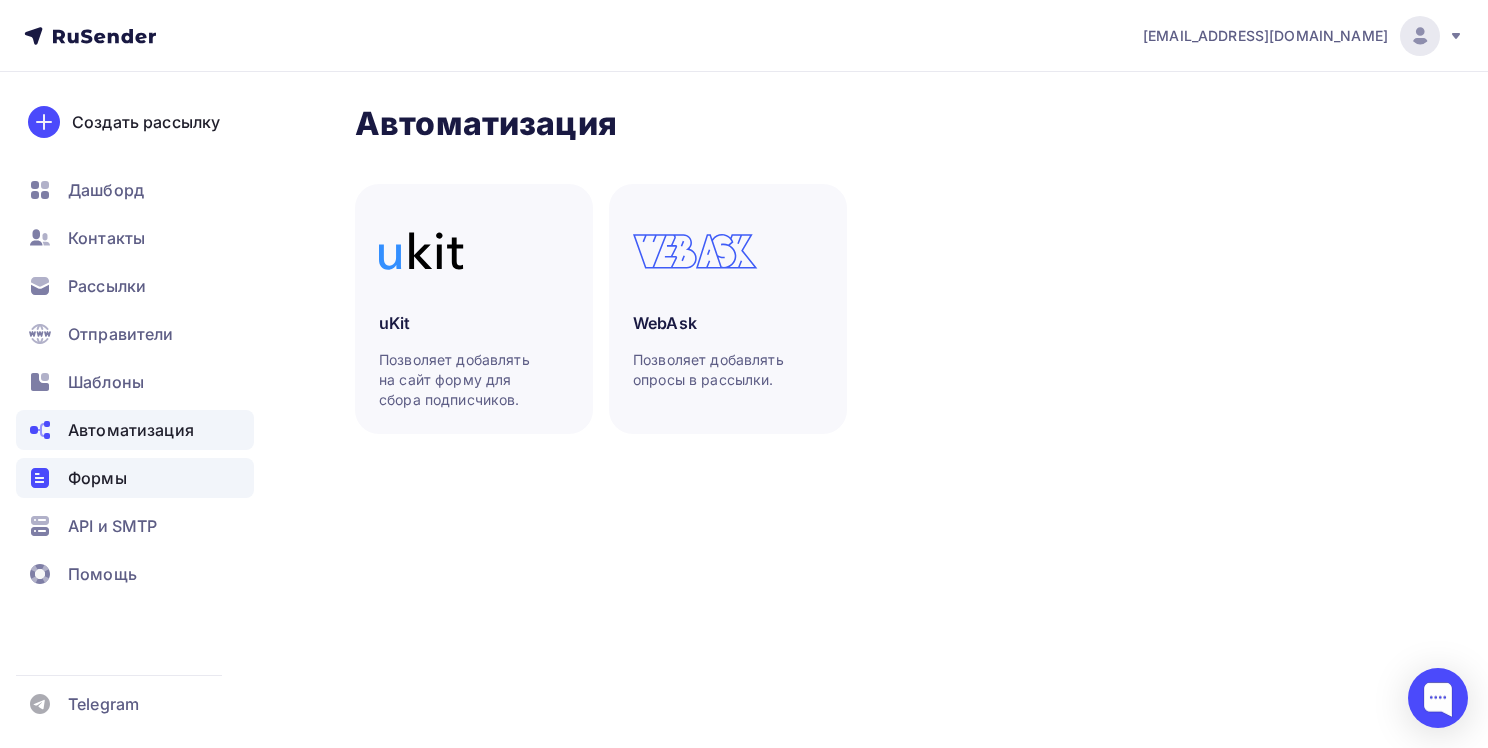click on "Формы" at bounding box center (97, 478) 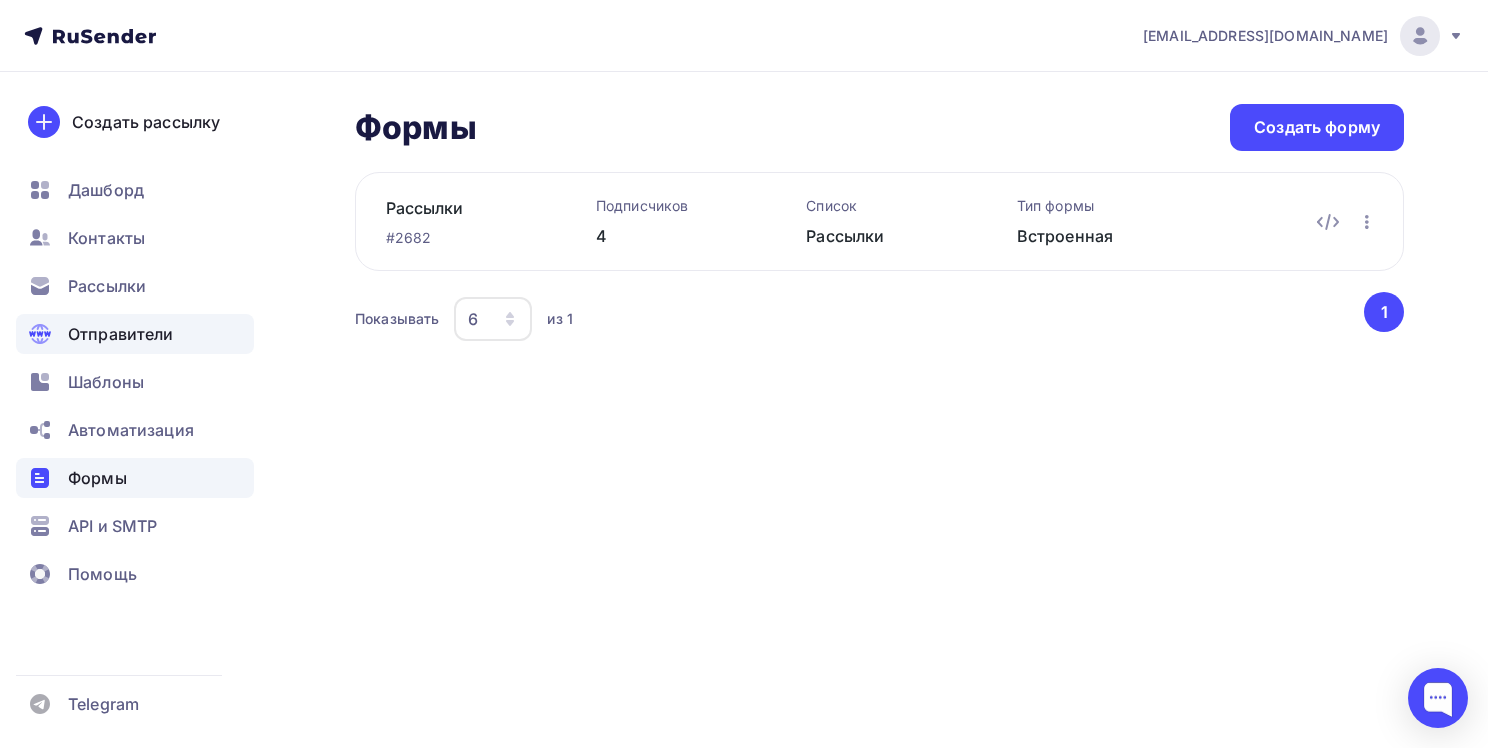 click on "Отправители" at bounding box center [121, 334] 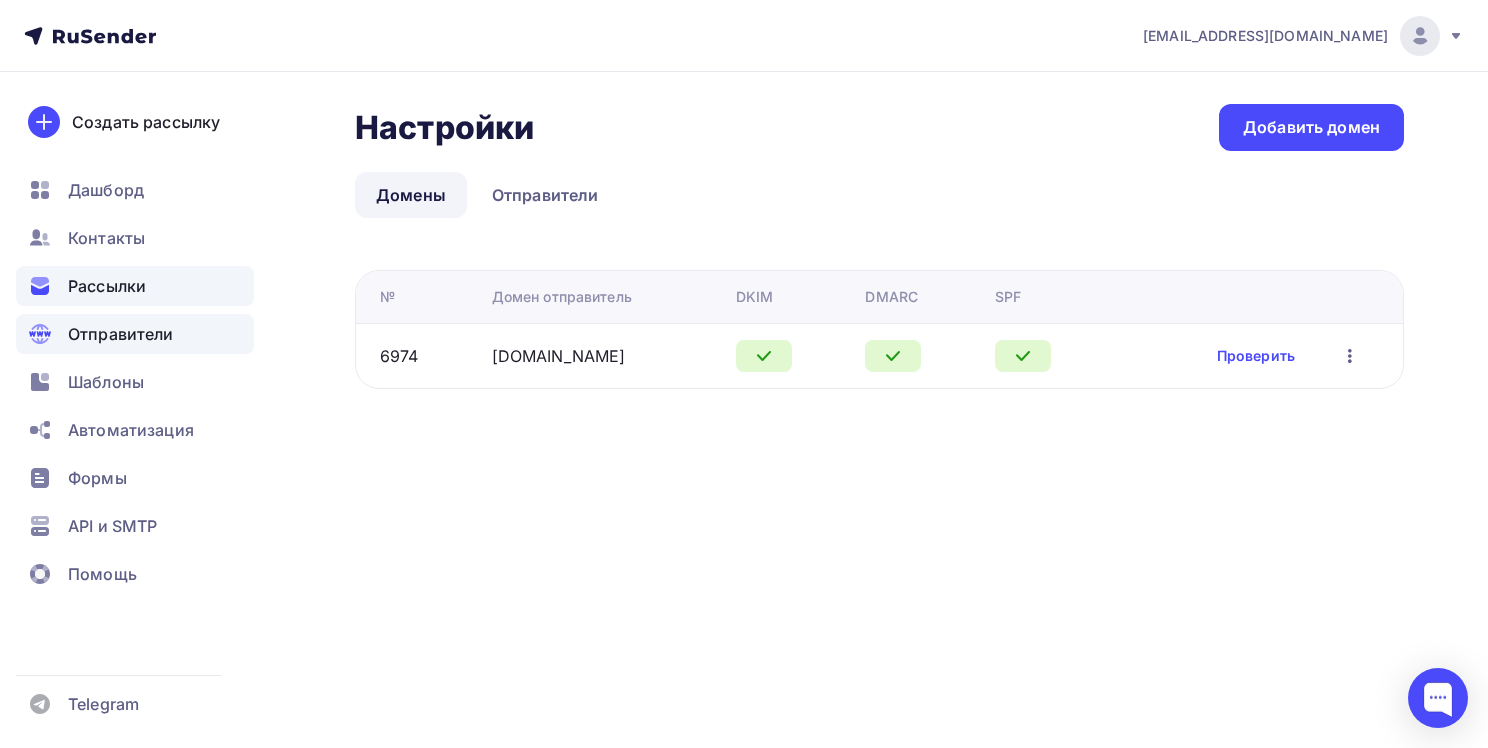 click on "Рассылки" at bounding box center (107, 286) 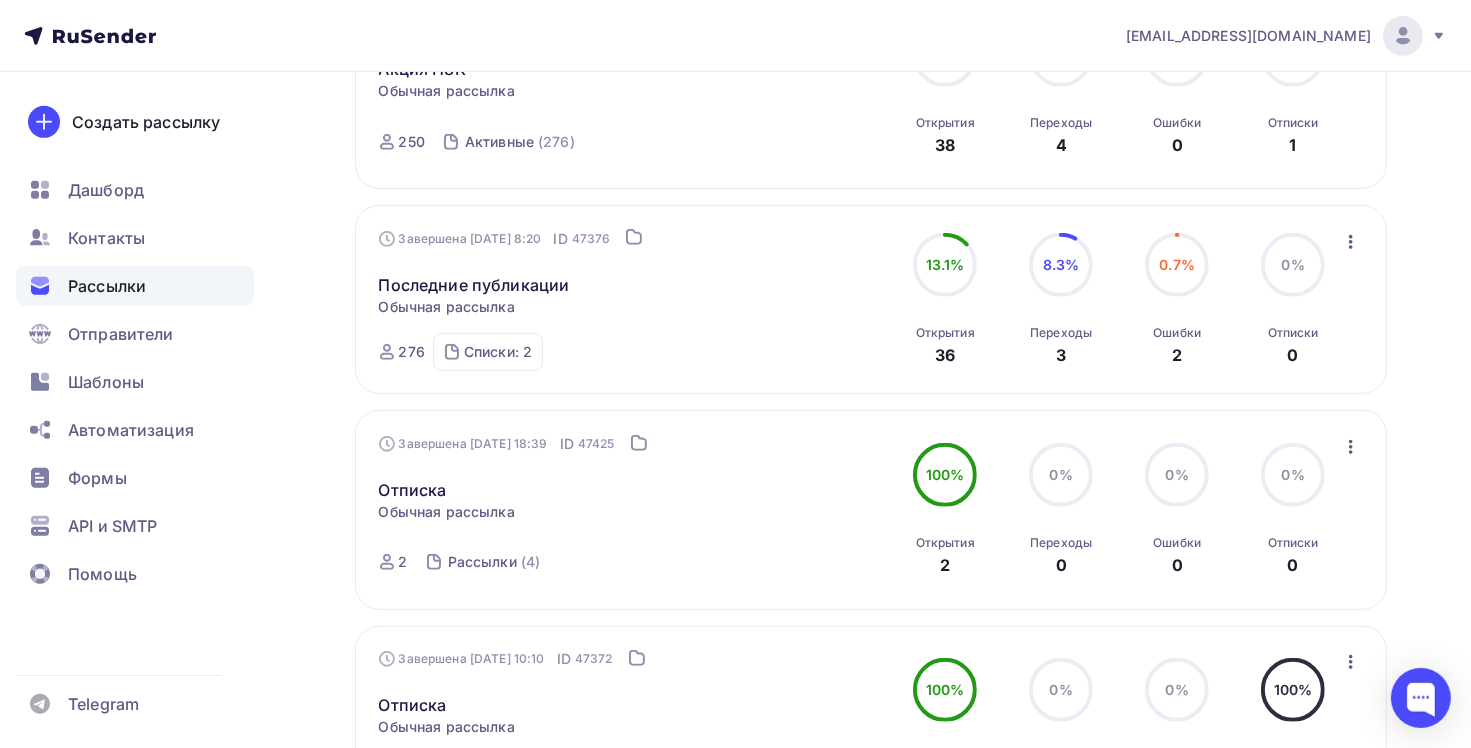 scroll, scrollTop: 1200, scrollLeft: 0, axis: vertical 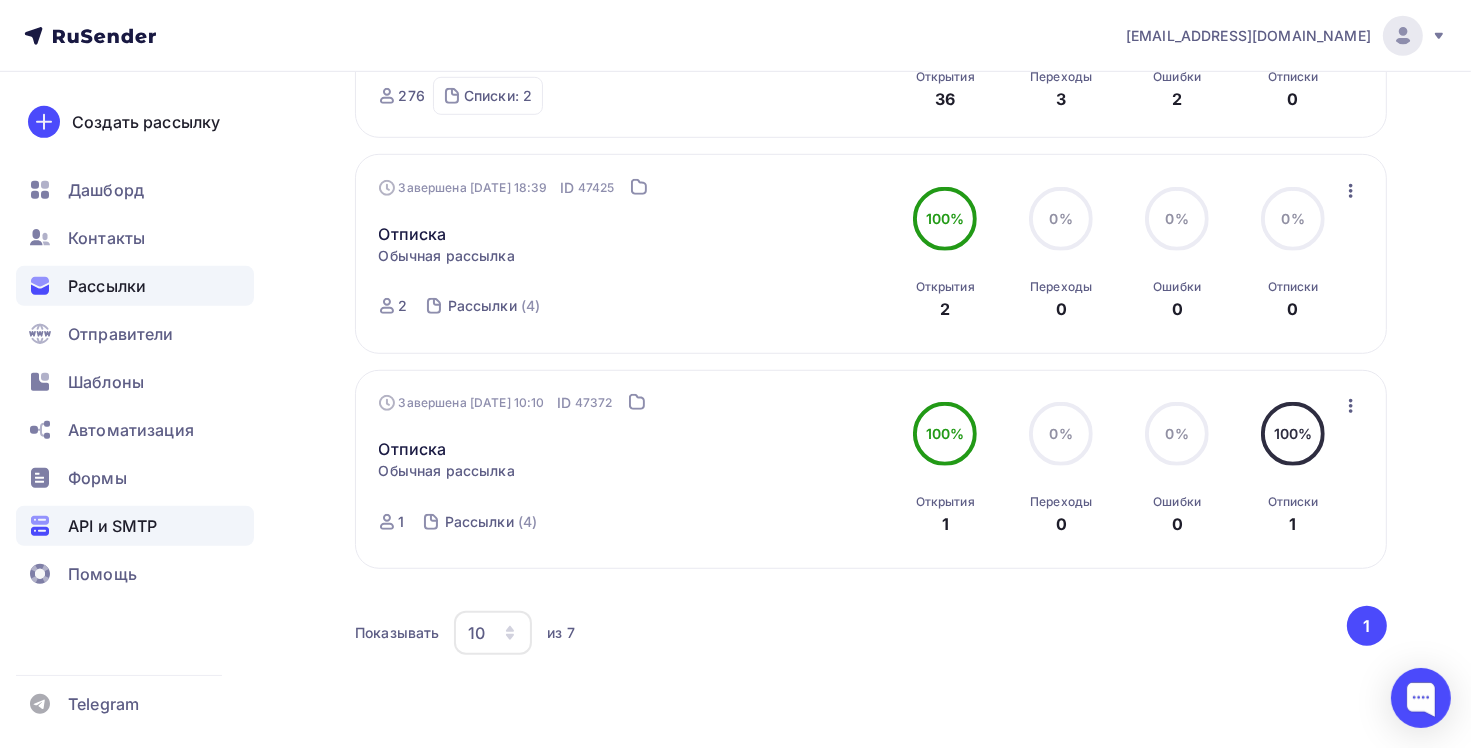 click on "API и SMTP" at bounding box center (112, 526) 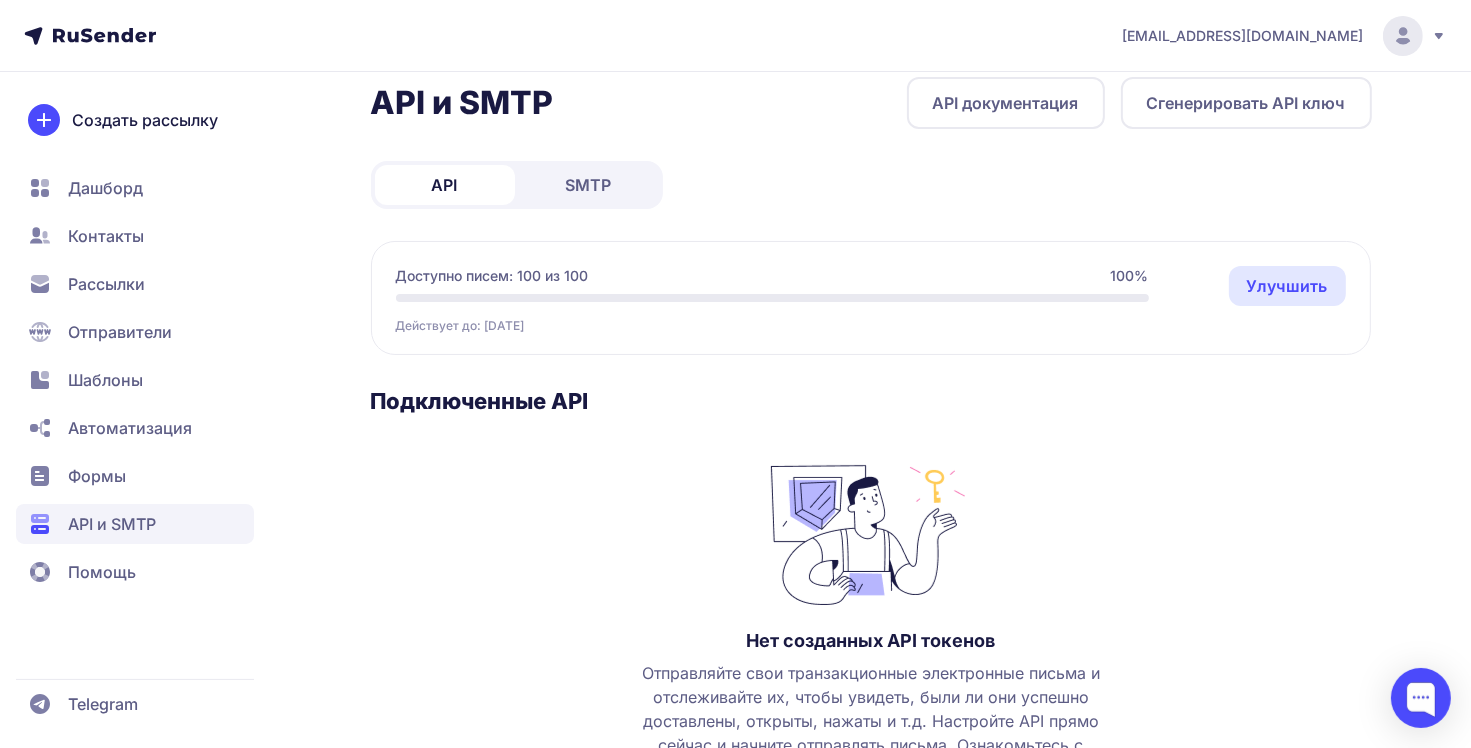 scroll, scrollTop: 0, scrollLeft: 0, axis: both 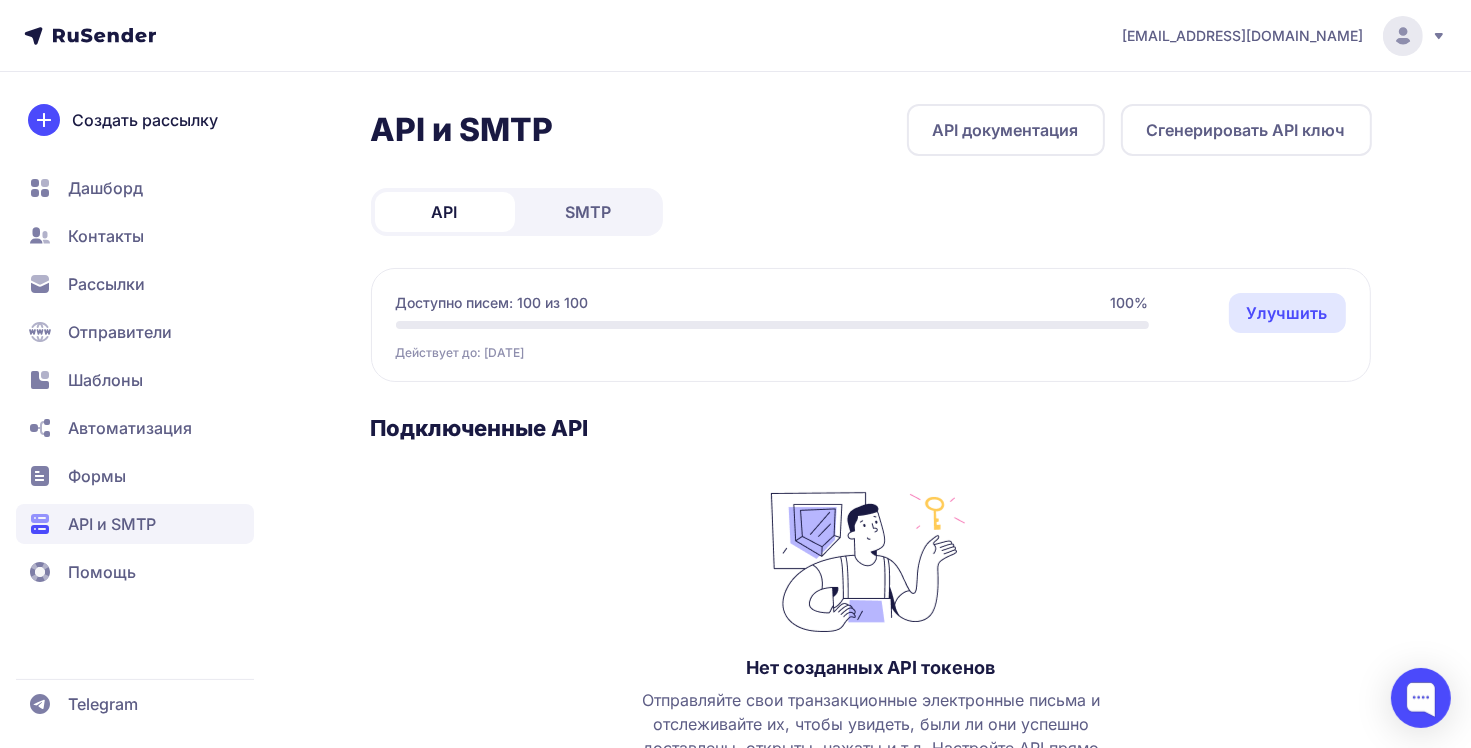 click on "API документация" at bounding box center (1006, 130) 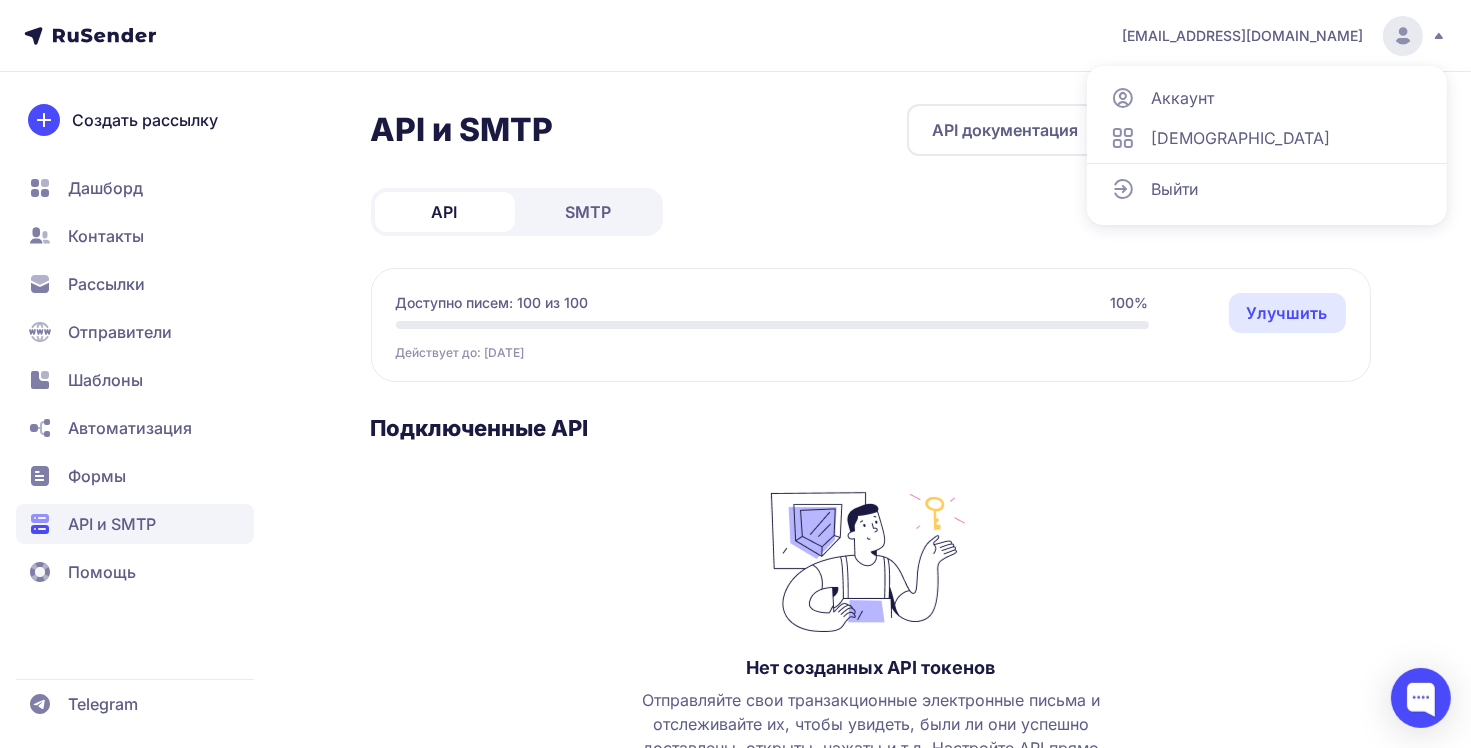 click on "[DEMOGRAPHIC_DATA]" at bounding box center [1240, 138] 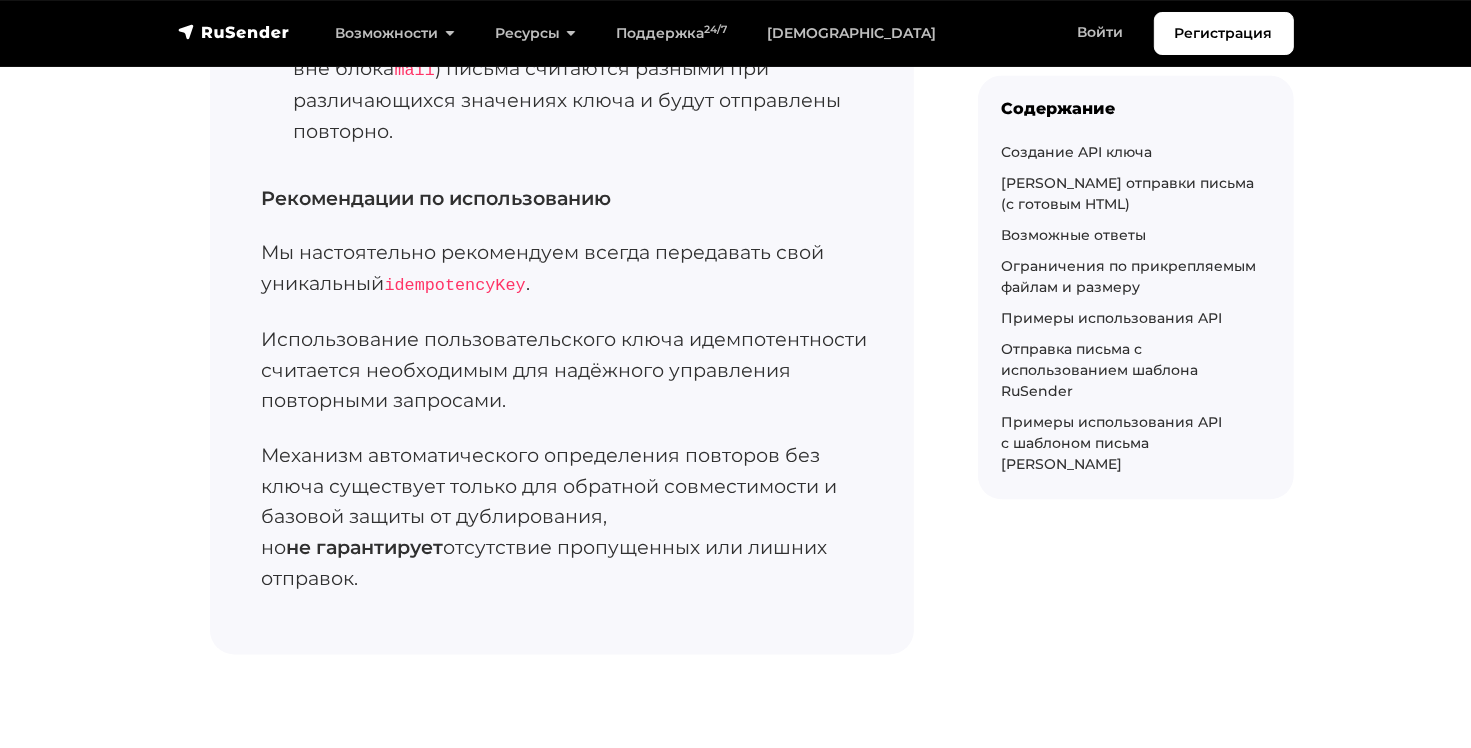 scroll, scrollTop: 4000, scrollLeft: 0, axis: vertical 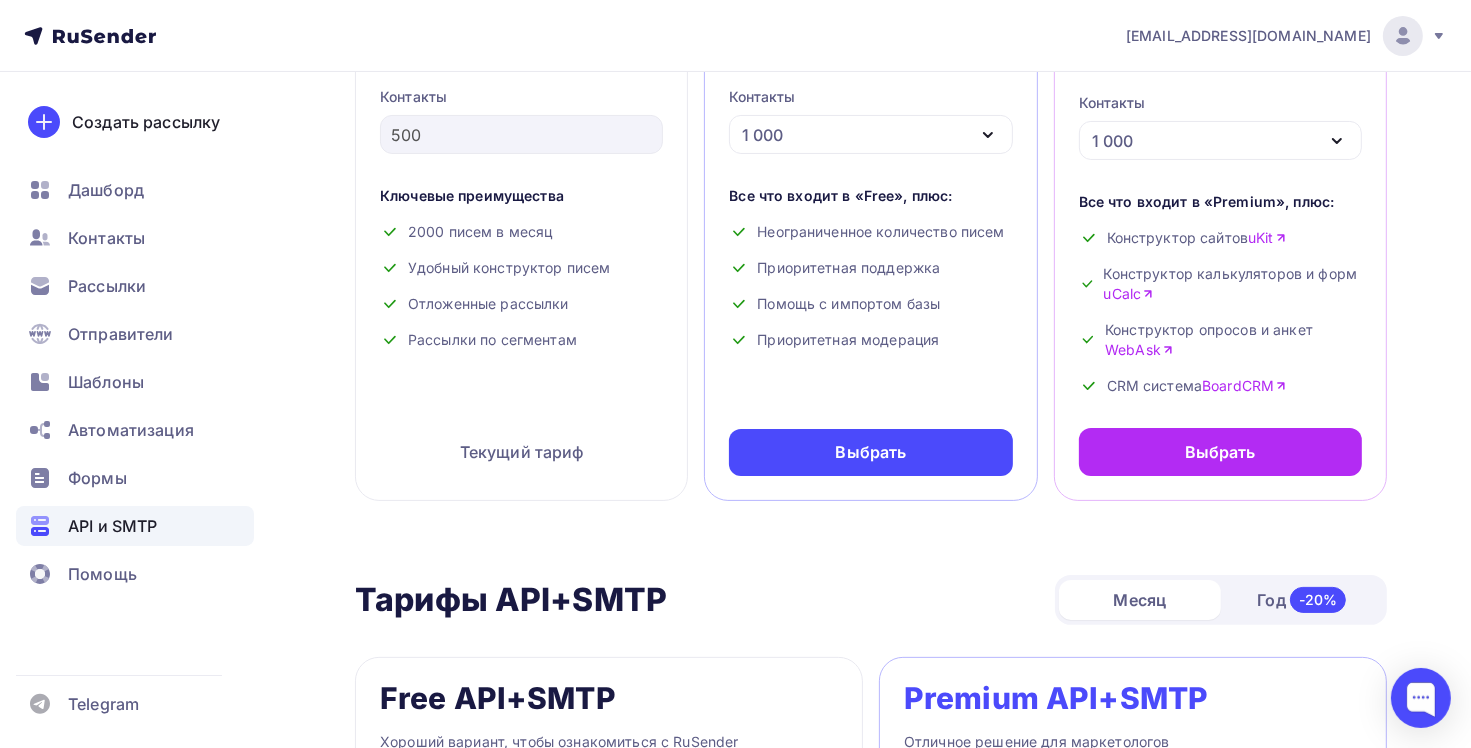 click on "API и SMTP" at bounding box center (112, 526) 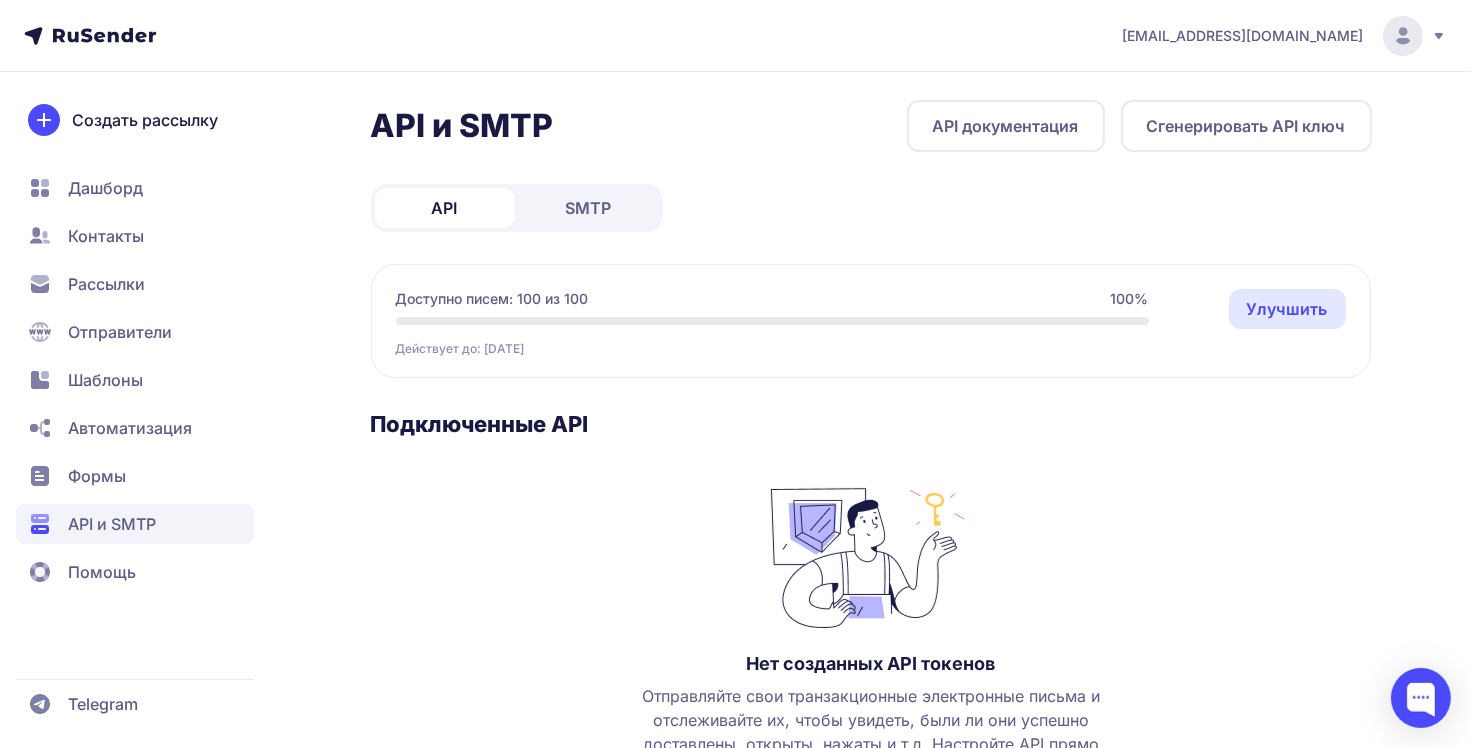 scroll, scrollTop: 0, scrollLeft: 0, axis: both 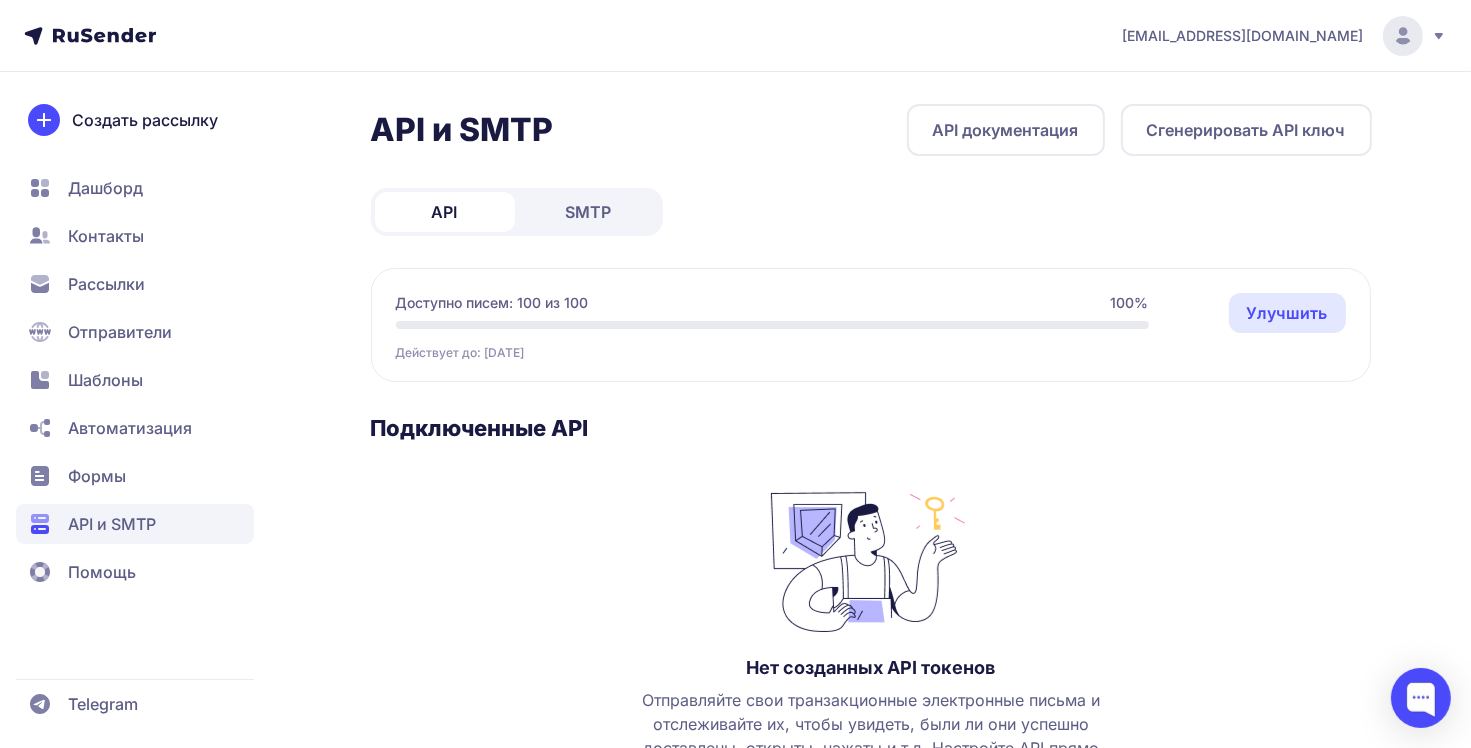 click on "API и SMTP" at bounding box center [112, 524] 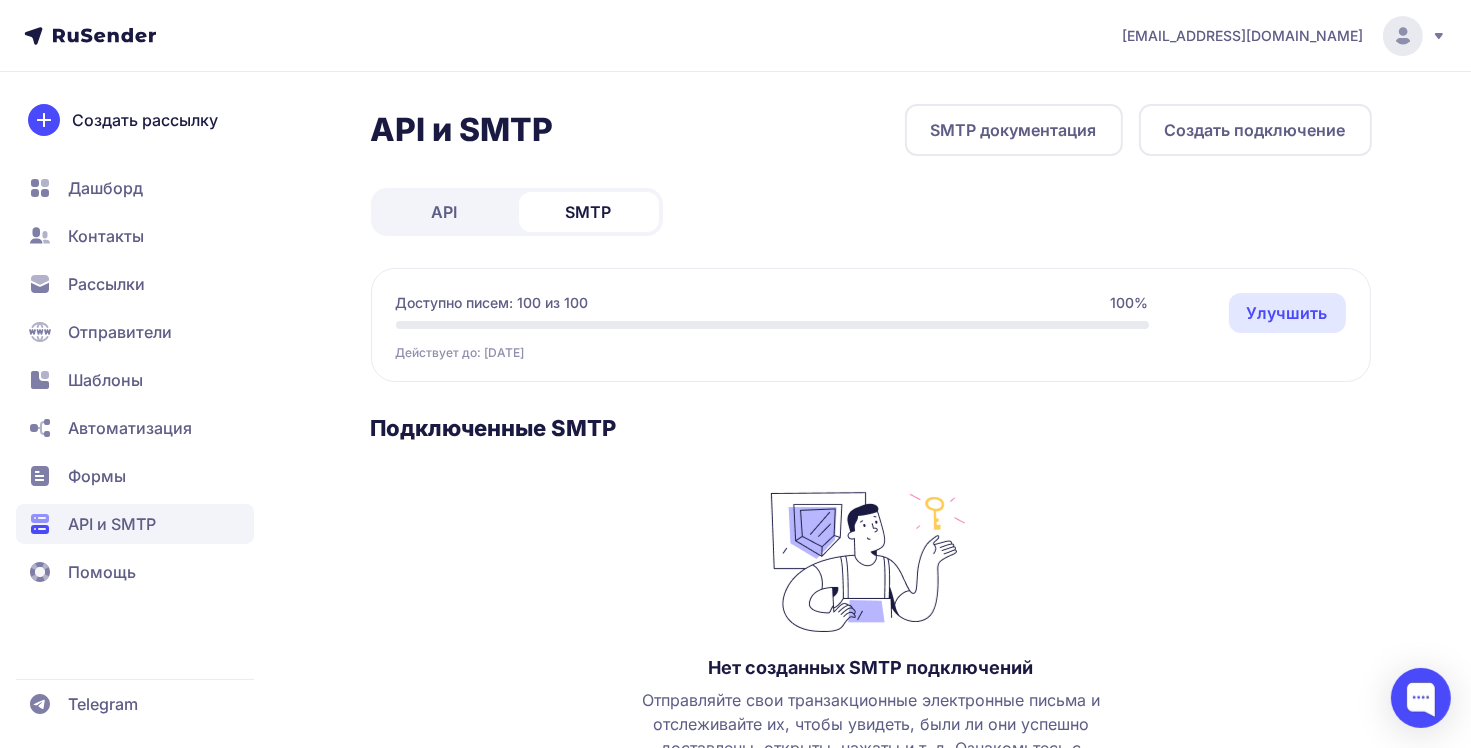 click on "API" at bounding box center [445, 212] 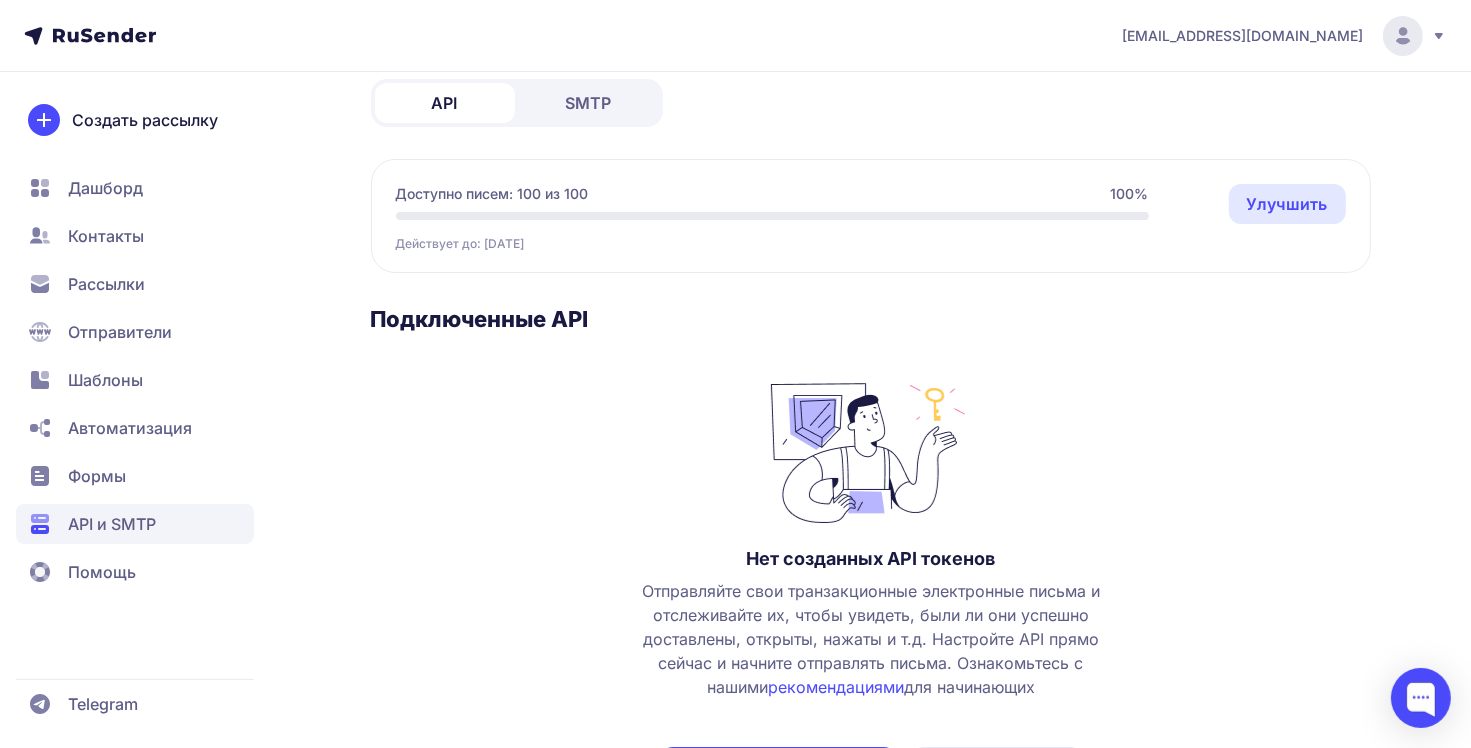 scroll, scrollTop: 195, scrollLeft: 0, axis: vertical 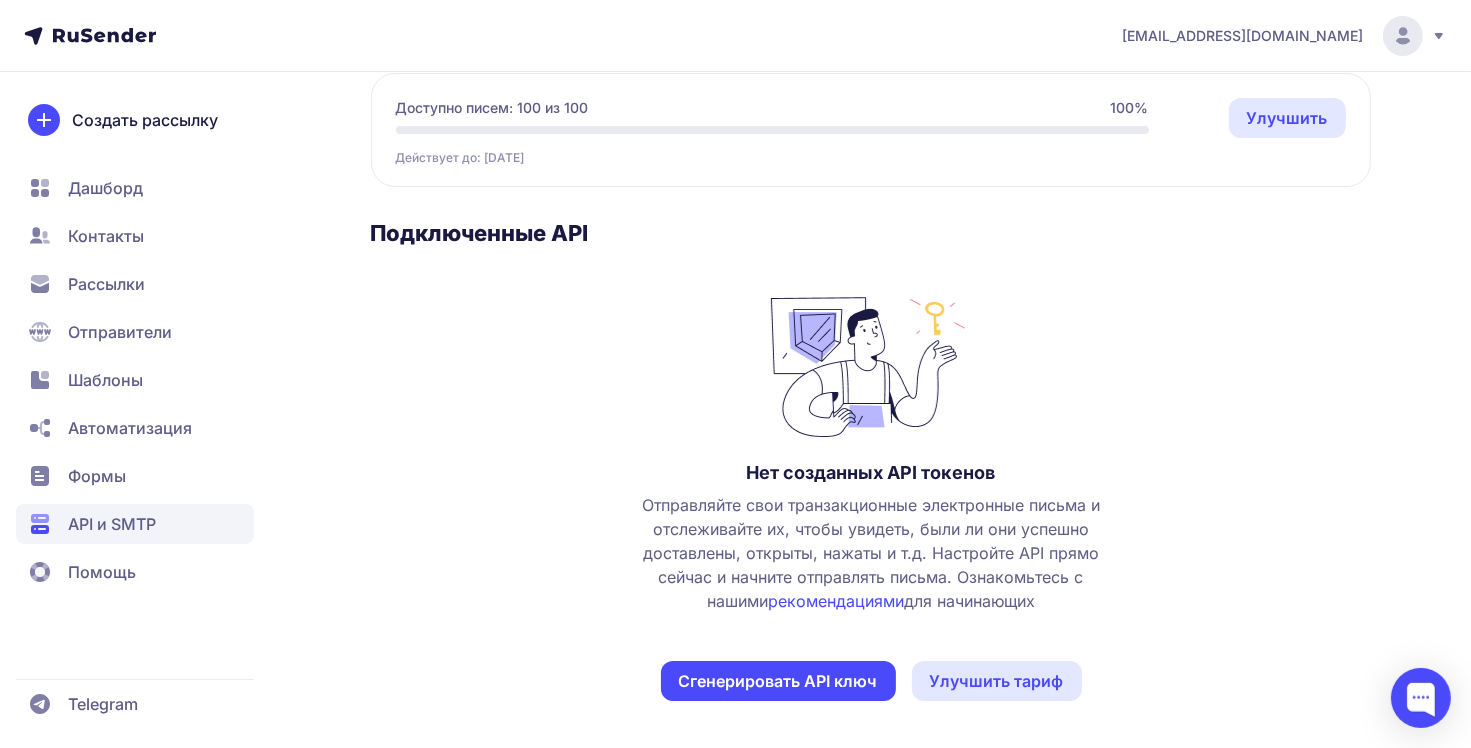 click on "рекомендациями" at bounding box center [836, 601] 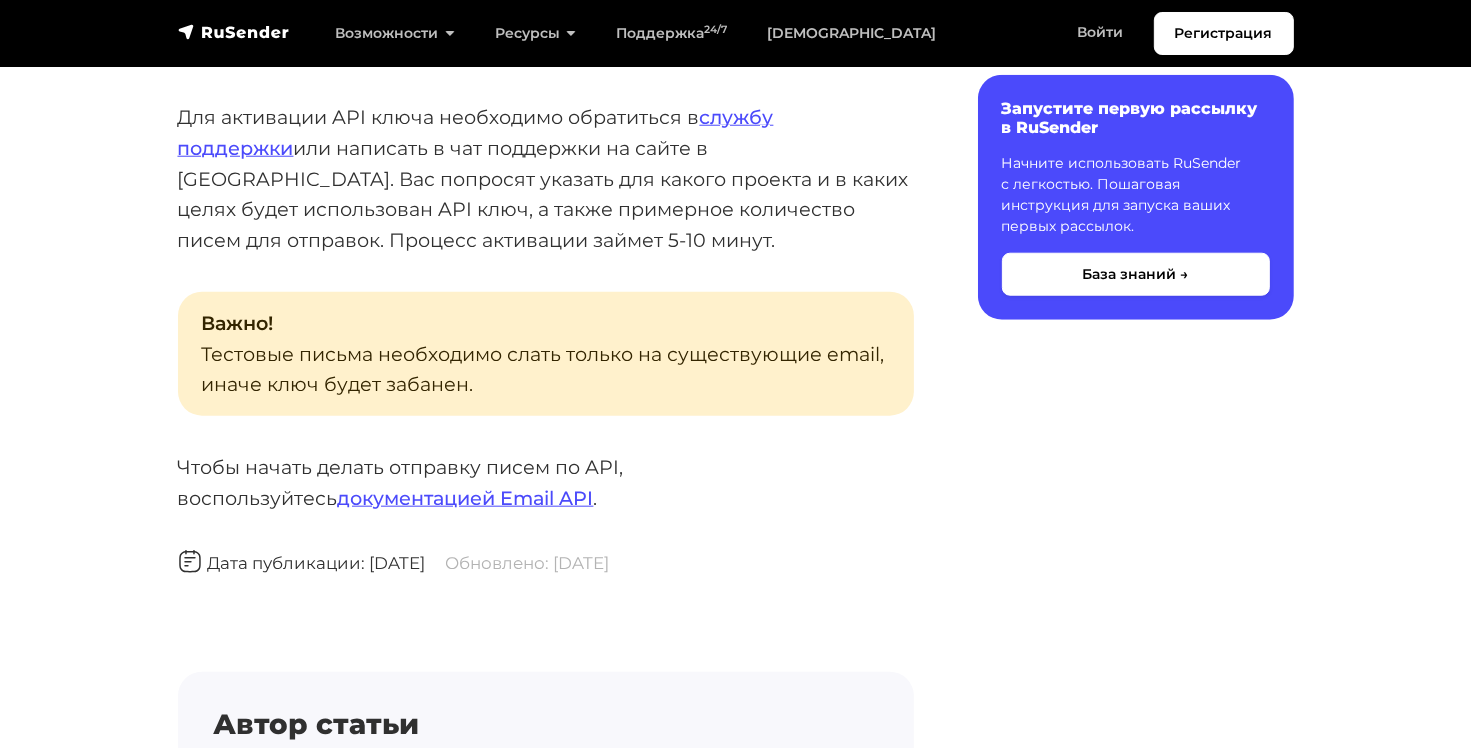 scroll, scrollTop: 1900, scrollLeft: 0, axis: vertical 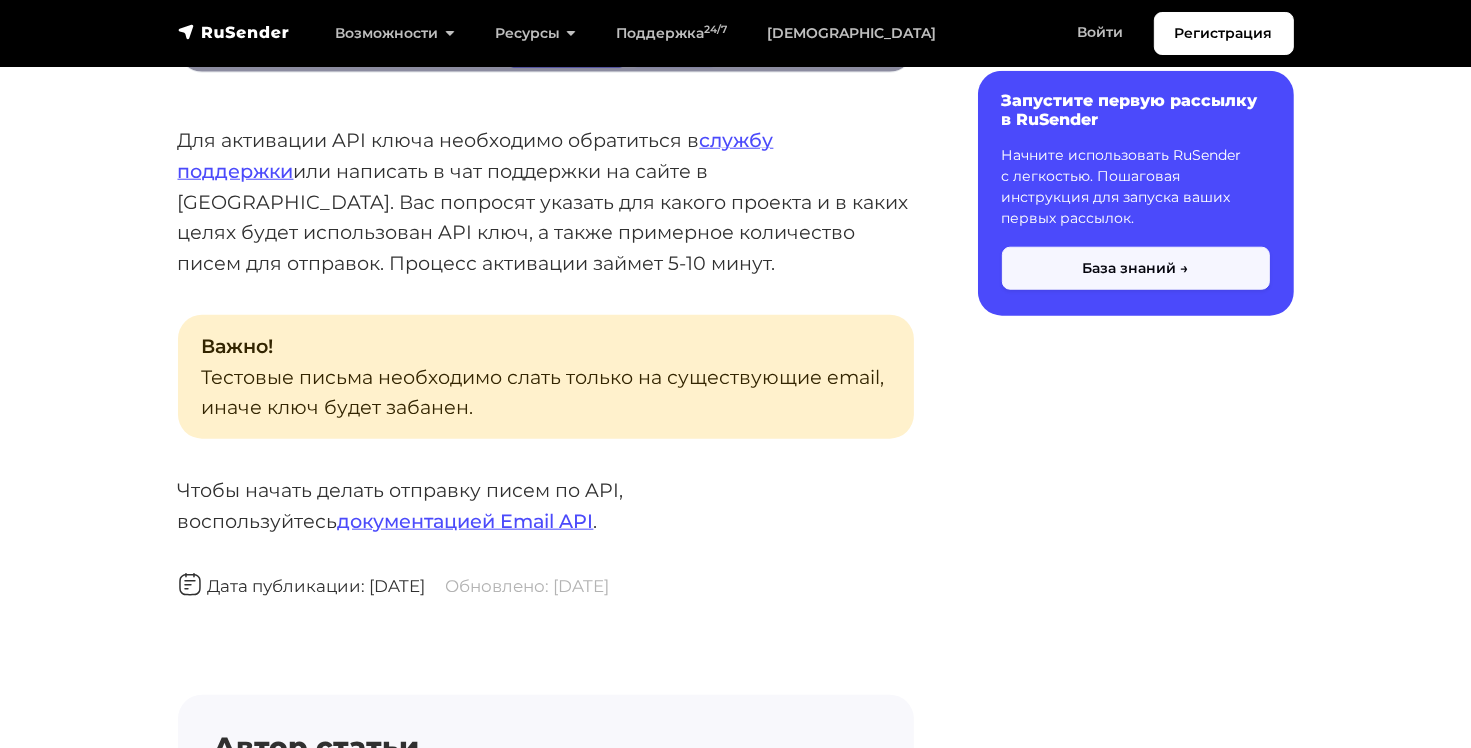click on "База знаний →" at bounding box center [1136, 268] 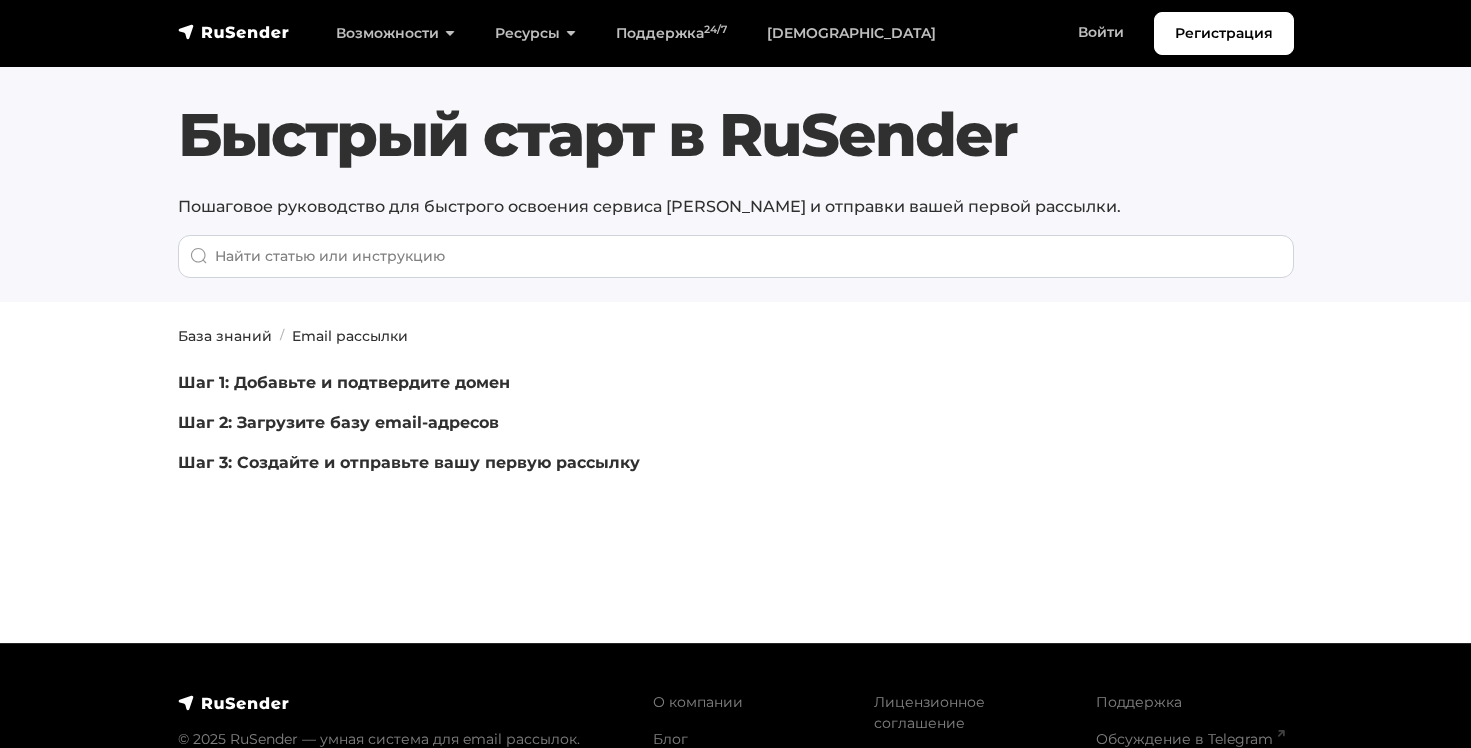 scroll, scrollTop: 0, scrollLeft: 0, axis: both 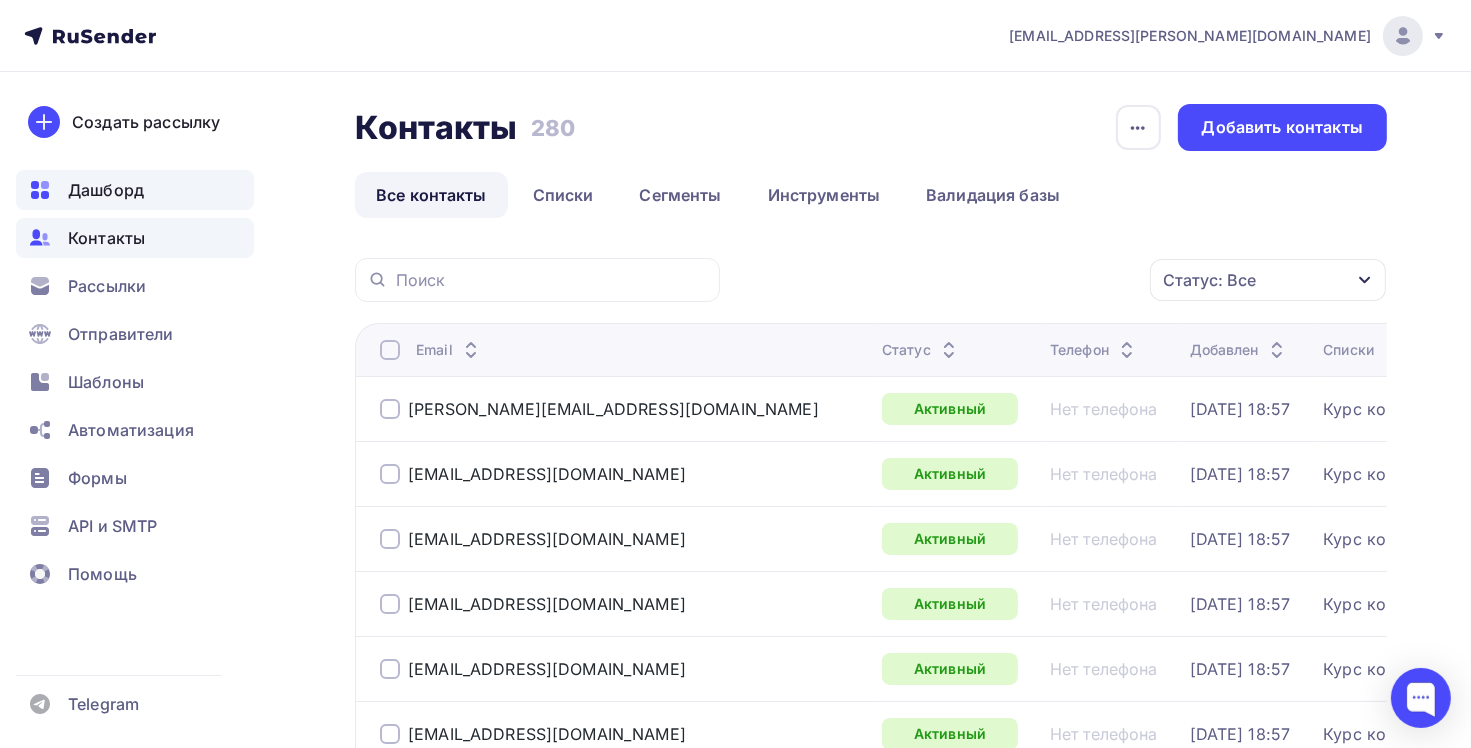 click on "Дашборд" at bounding box center (106, 190) 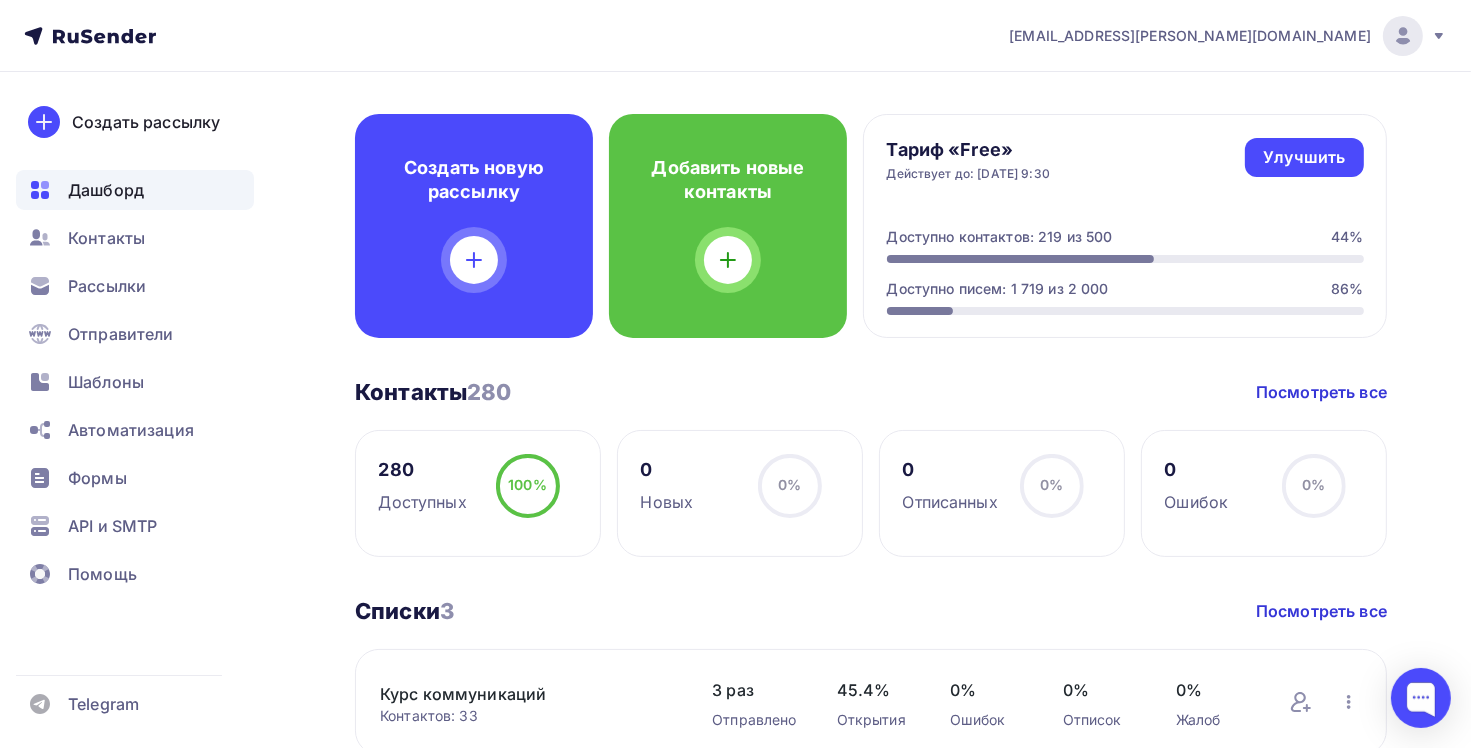 scroll, scrollTop: 0, scrollLeft: 0, axis: both 